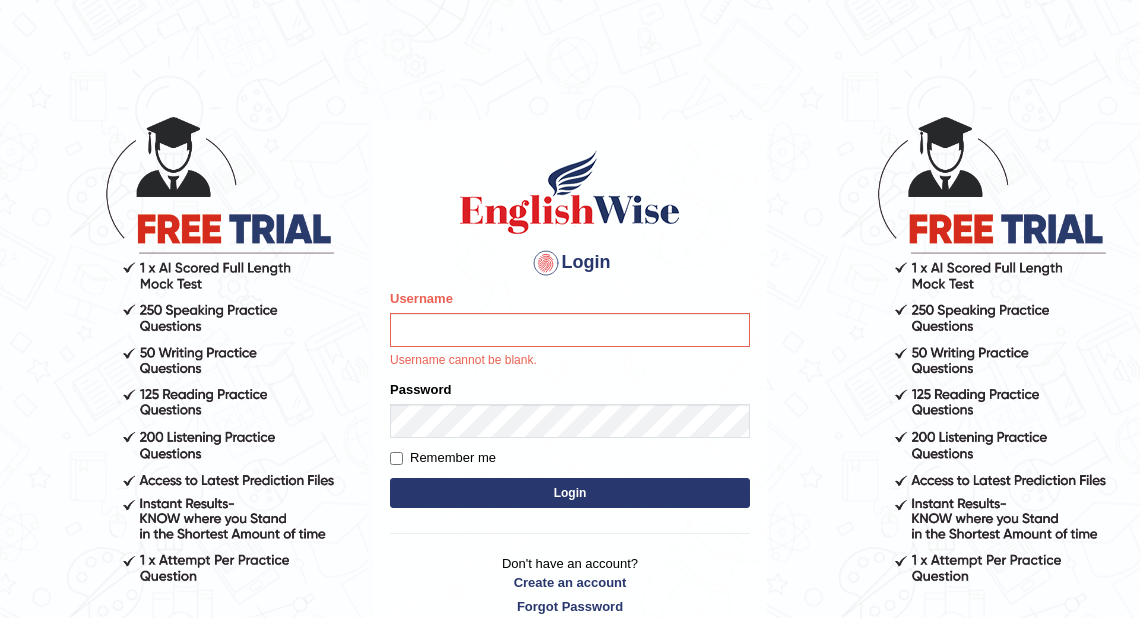 scroll, scrollTop: 0, scrollLeft: 0, axis: both 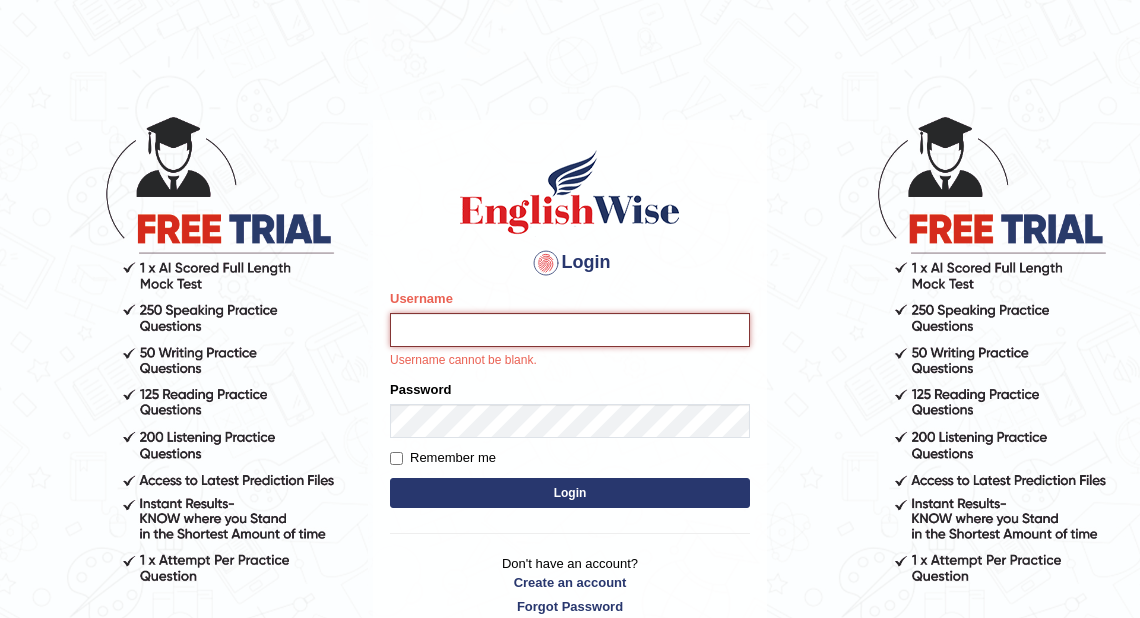 drag, startPoint x: 0, startPoint y: 0, endPoint x: 441, endPoint y: 319, distance: 544.2812 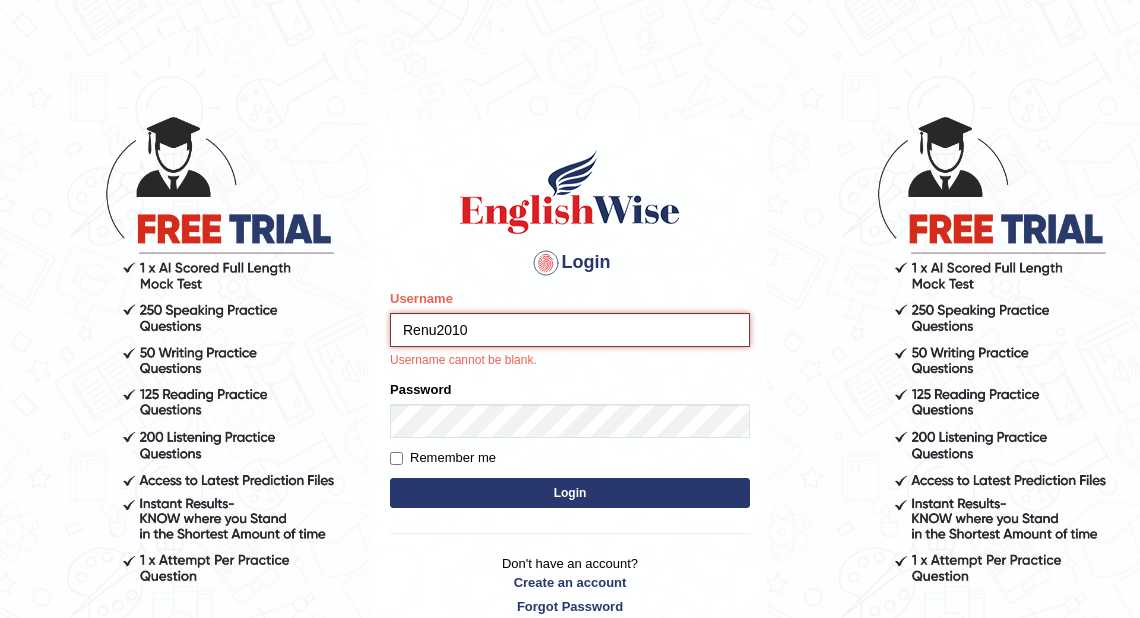 type on "Renu2010" 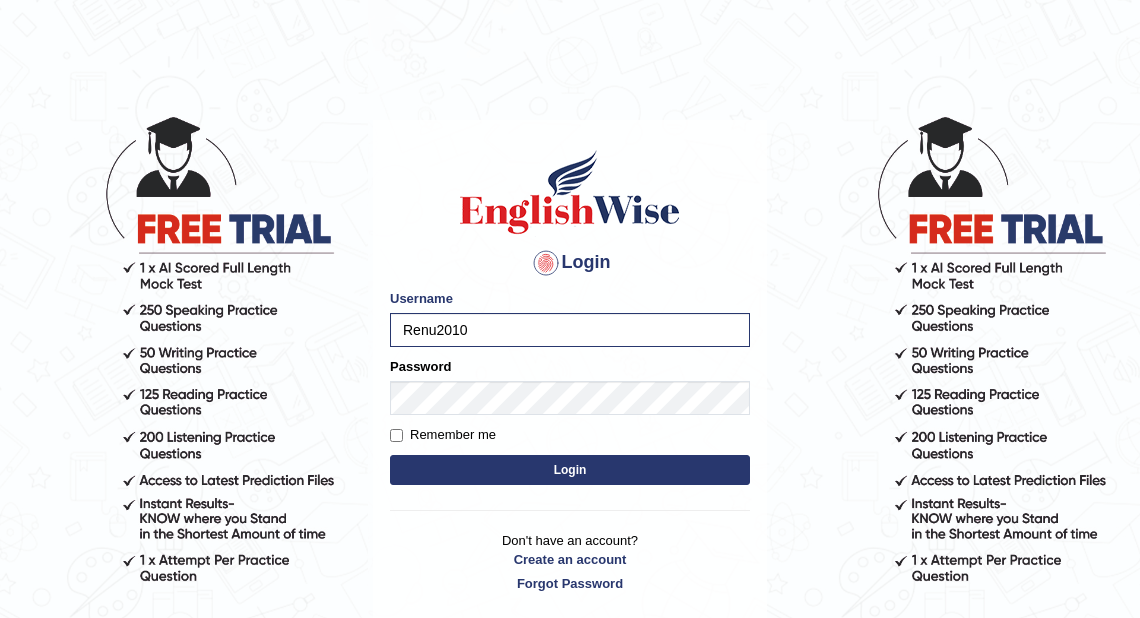 click on "Login" at bounding box center [570, 470] 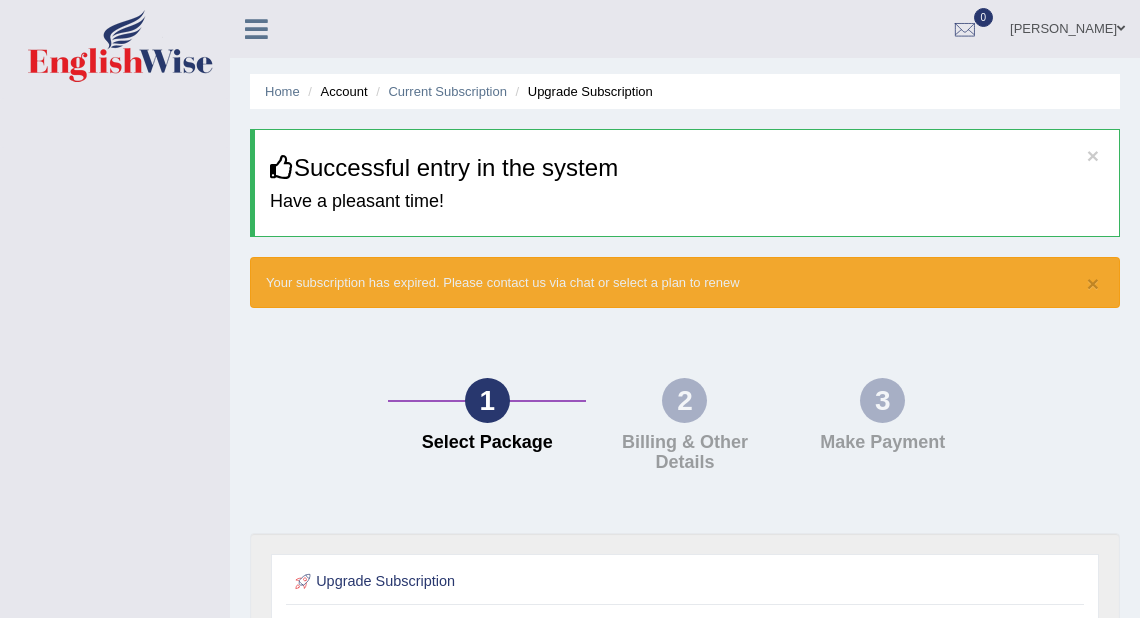scroll, scrollTop: 0, scrollLeft: 0, axis: both 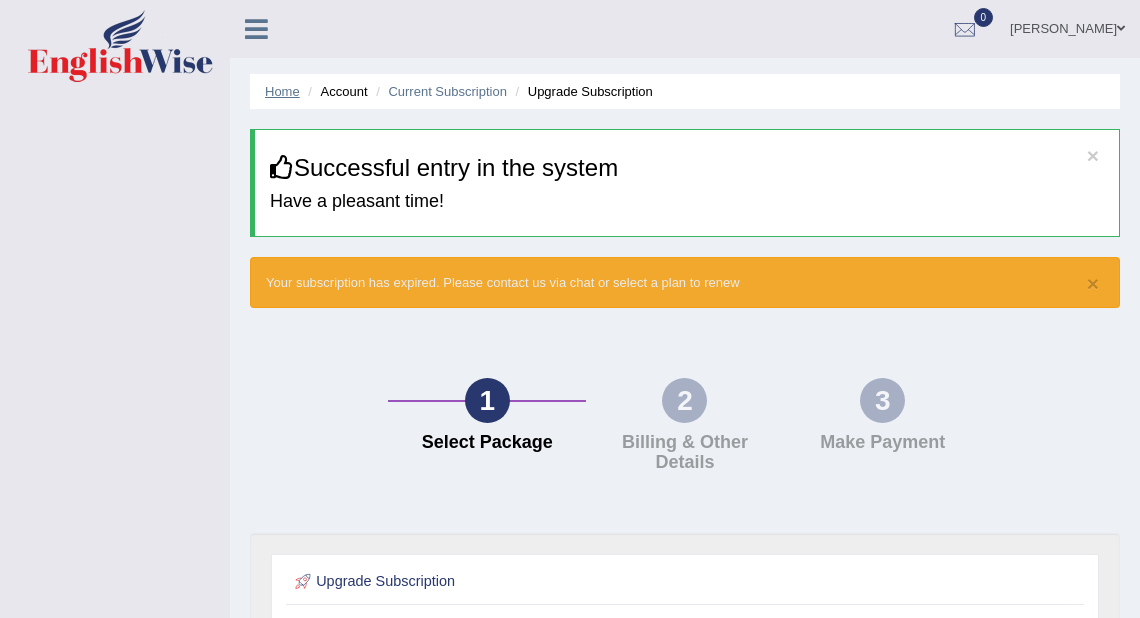 click on "Home" at bounding box center [282, 91] 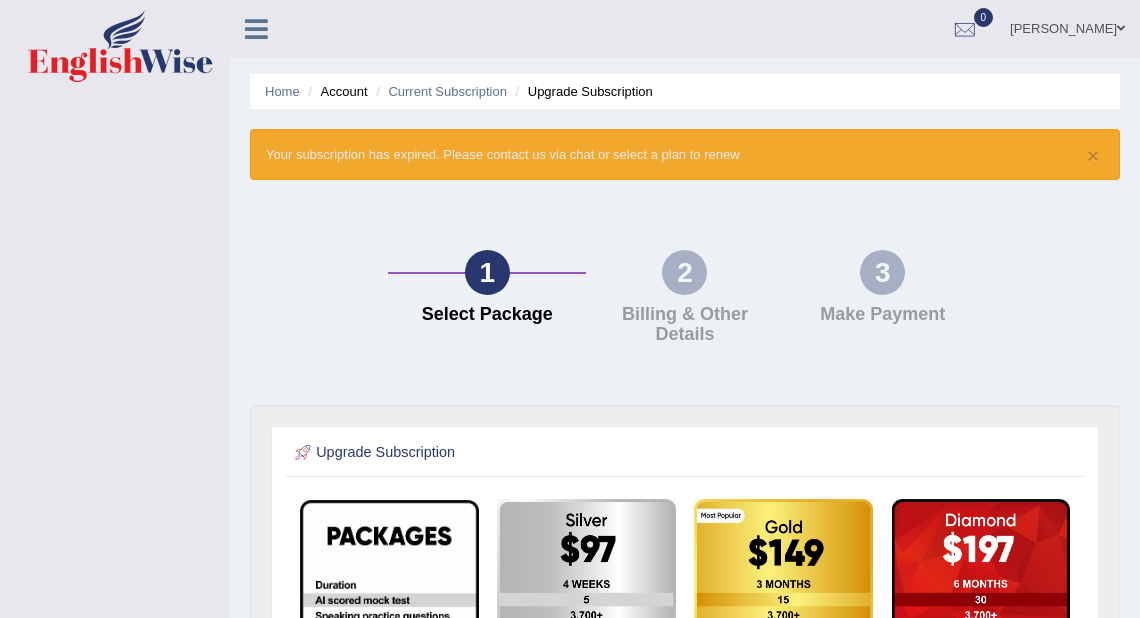 scroll, scrollTop: 0, scrollLeft: 0, axis: both 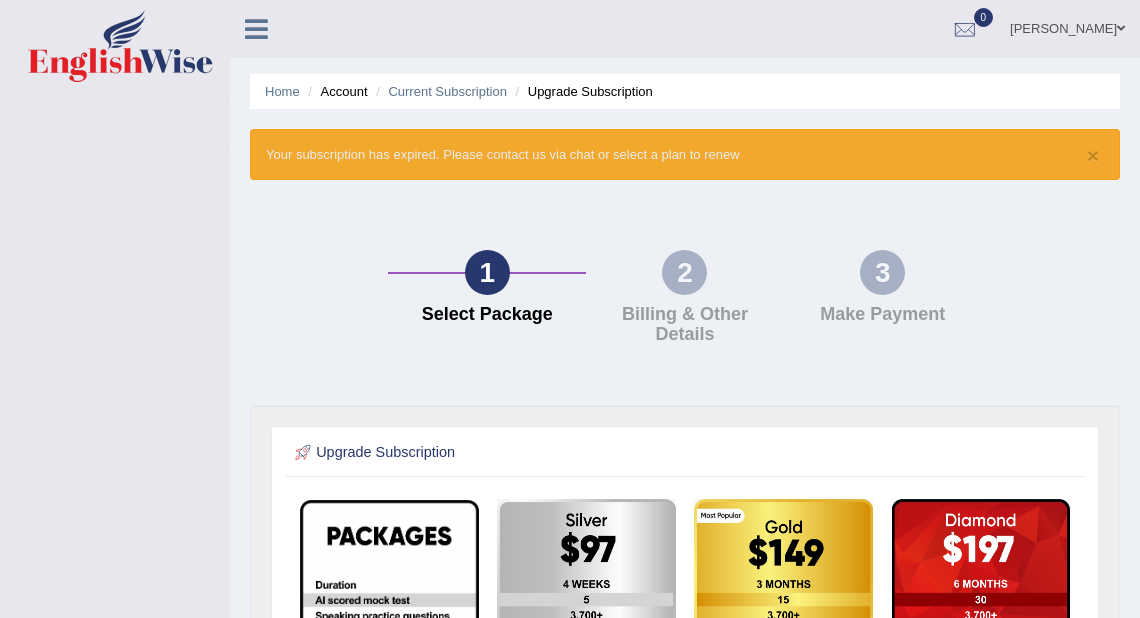 click on "Upgrade Subscription" at bounding box center (582, 91) 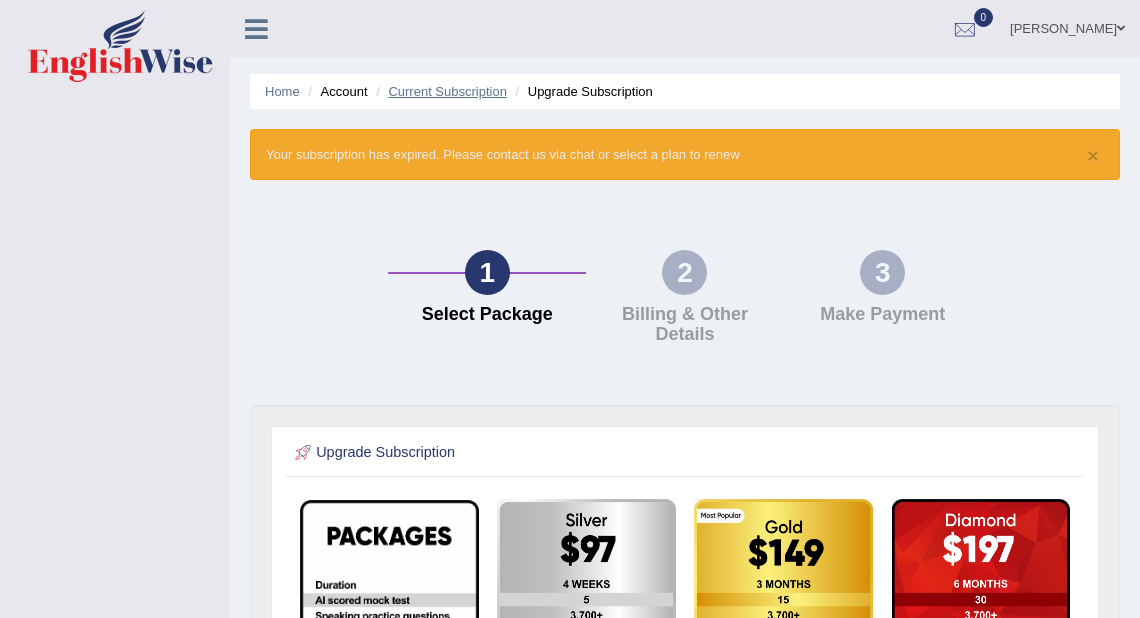 click on "Current Subscription" at bounding box center (447, 91) 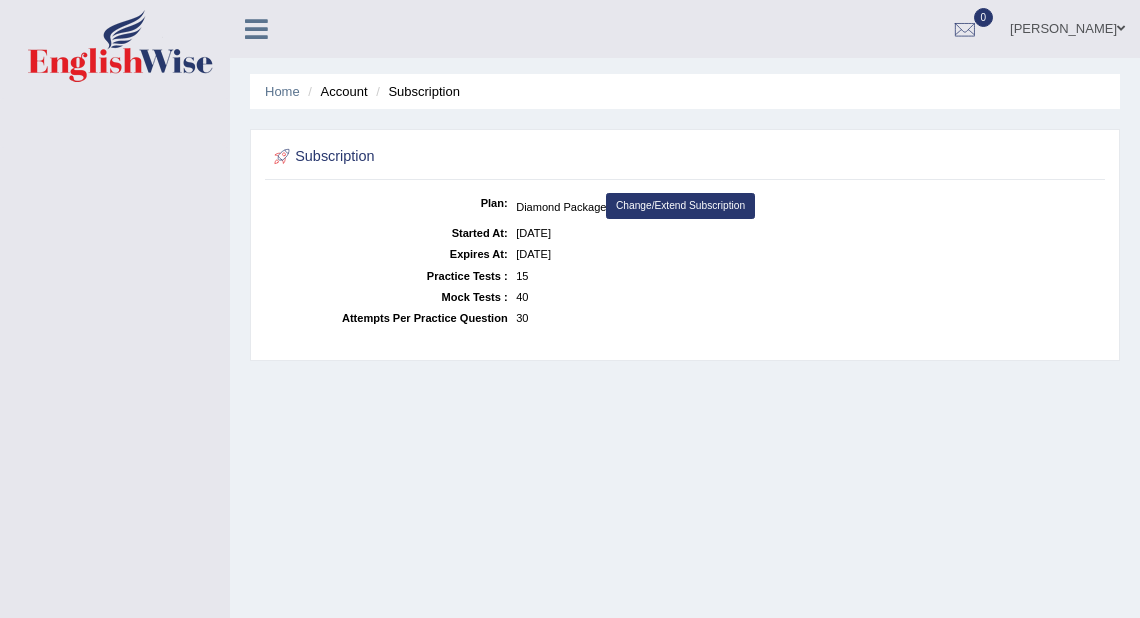scroll, scrollTop: 0, scrollLeft: 0, axis: both 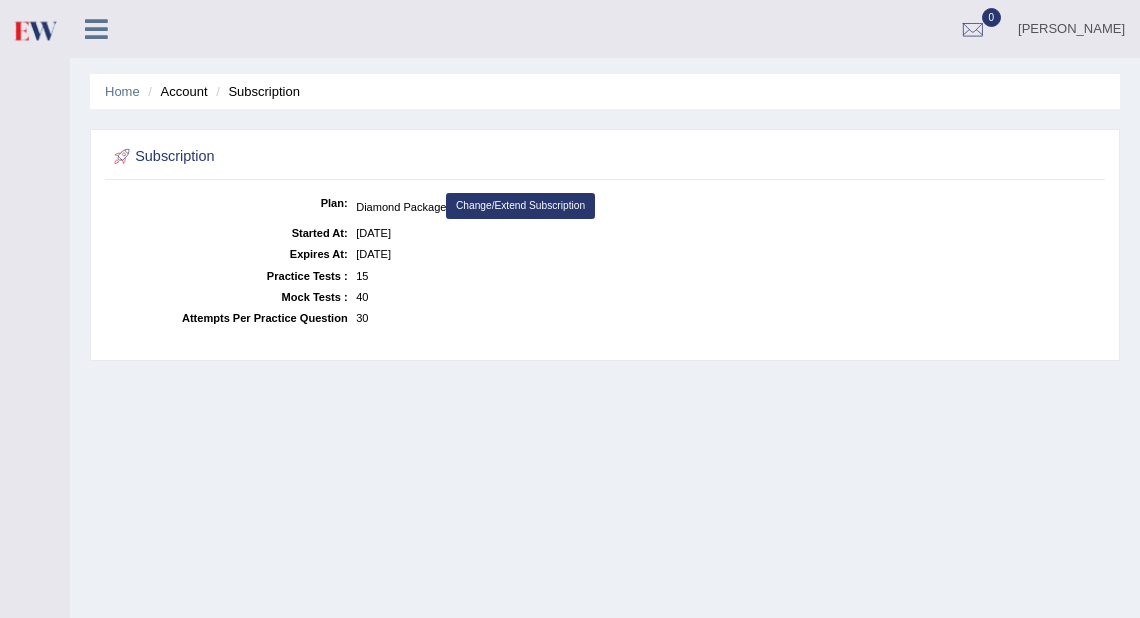 click on "Toggle navigation" at bounding box center [35, 309] 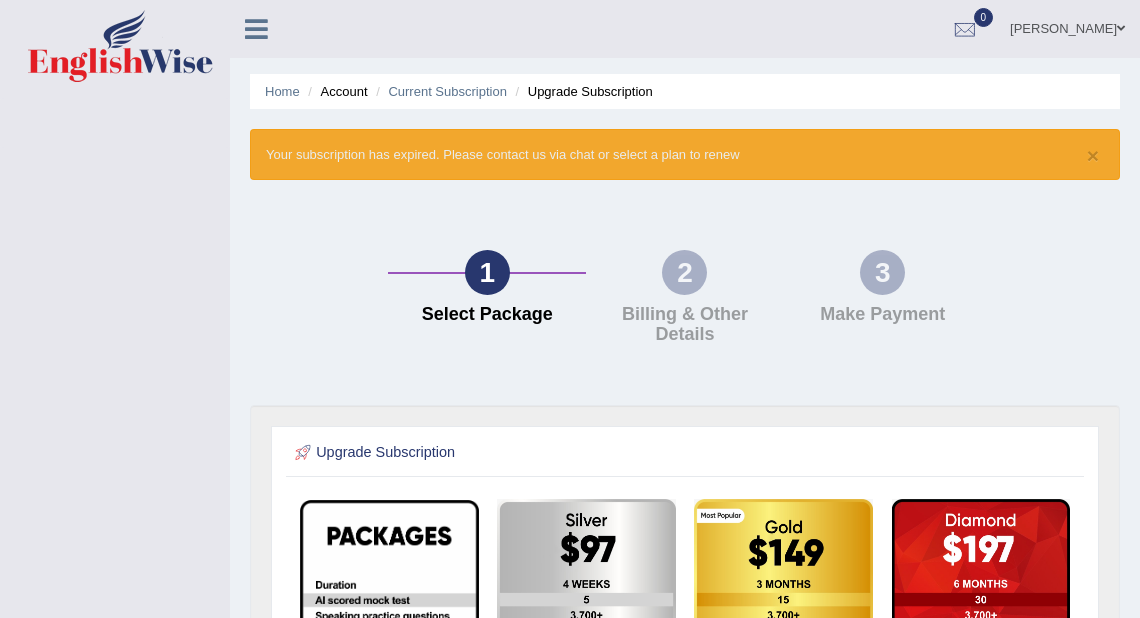 scroll, scrollTop: 0, scrollLeft: 0, axis: both 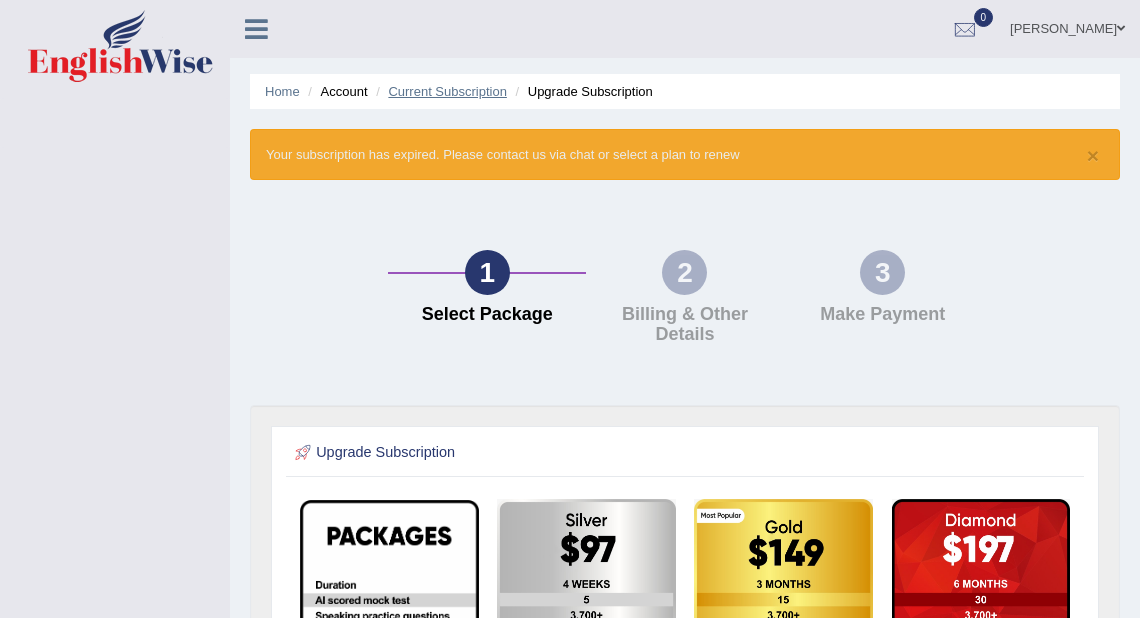 click on "Current Subscription" at bounding box center [447, 91] 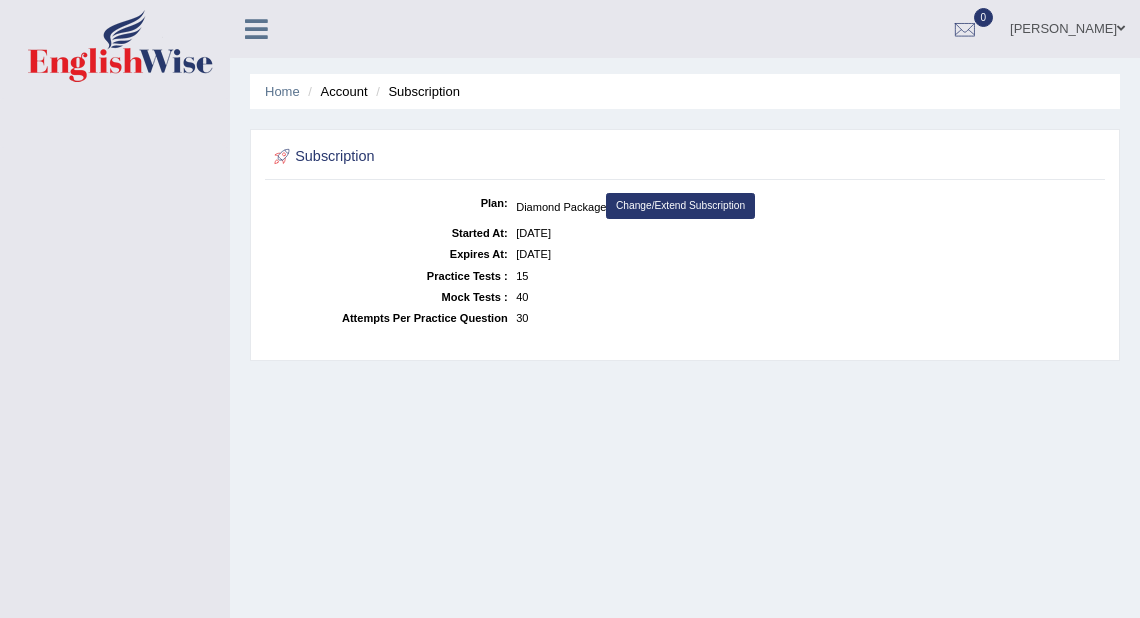 scroll, scrollTop: 0, scrollLeft: 0, axis: both 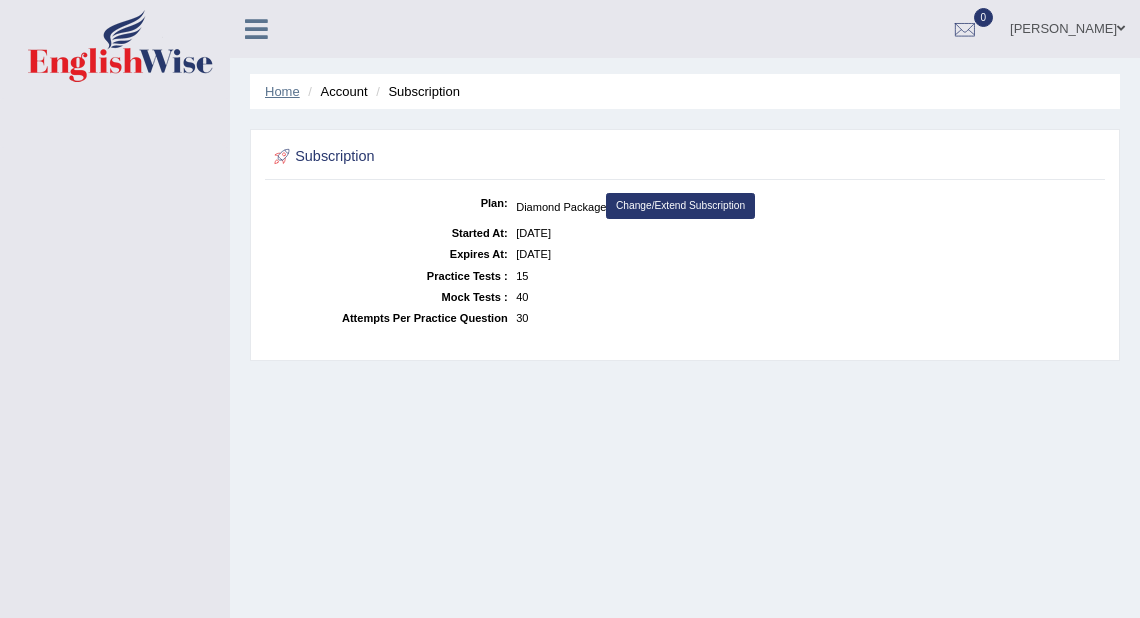 click on "Home" at bounding box center (282, 91) 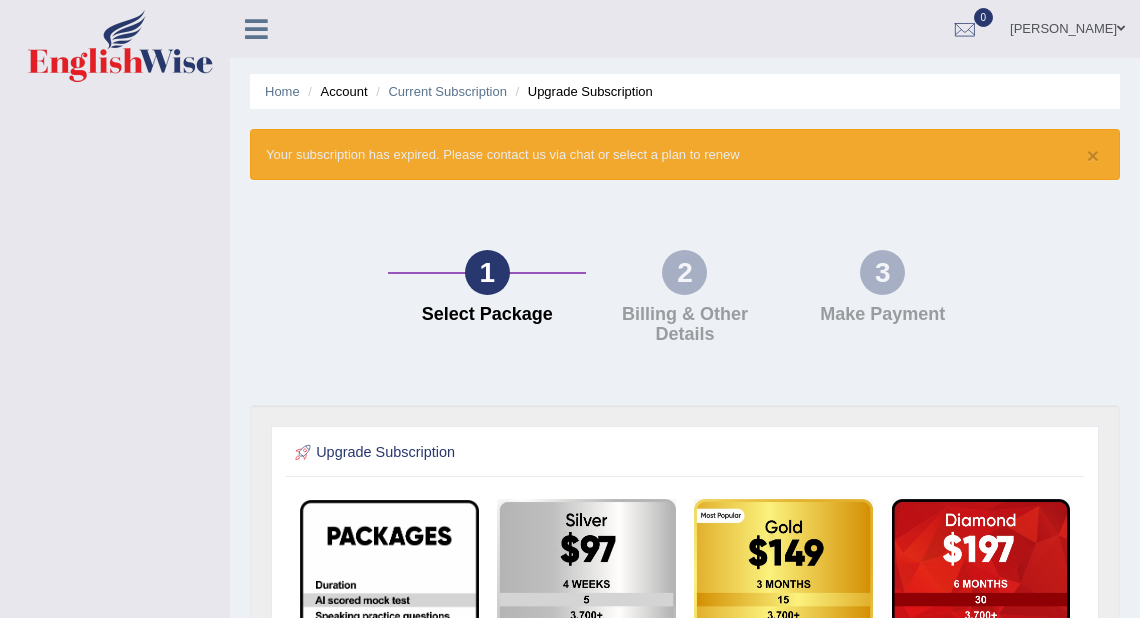 scroll, scrollTop: 0, scrollLeft: 0, axis: both 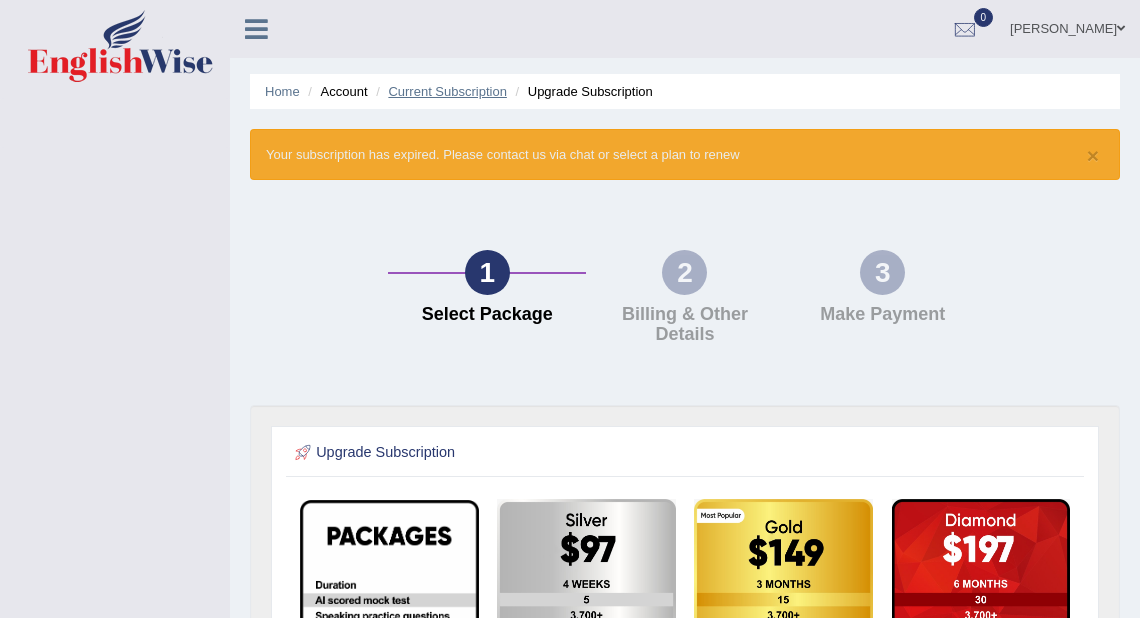 click on "Current Subscription" at bounding box center (447, 91) 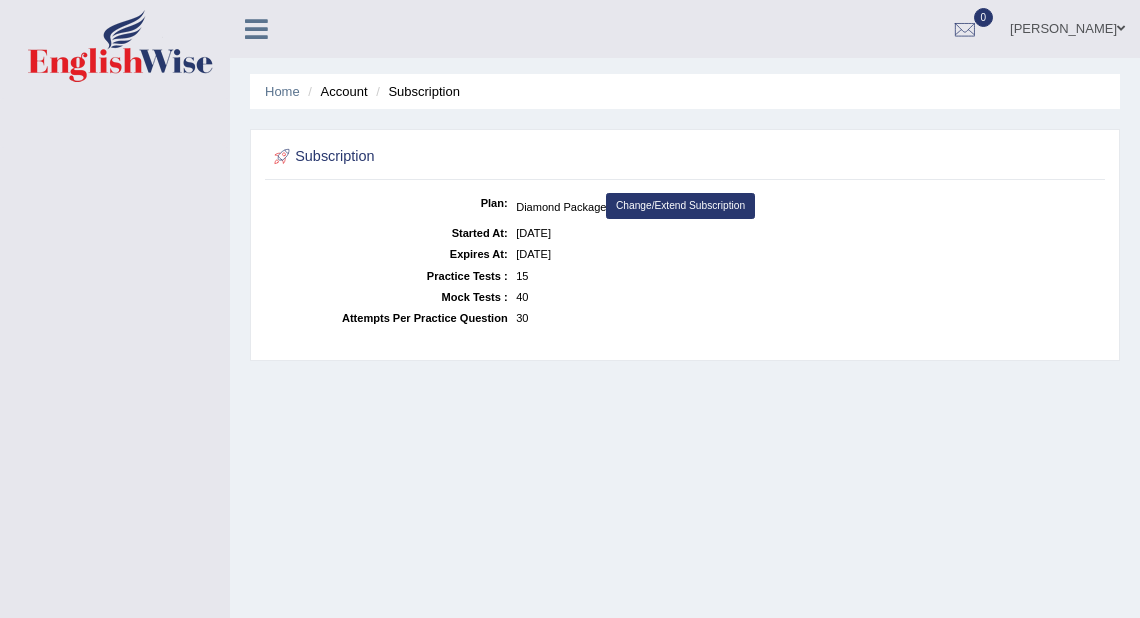 scroll, scrollTop: 0, scrollLeft: 0, axis: both 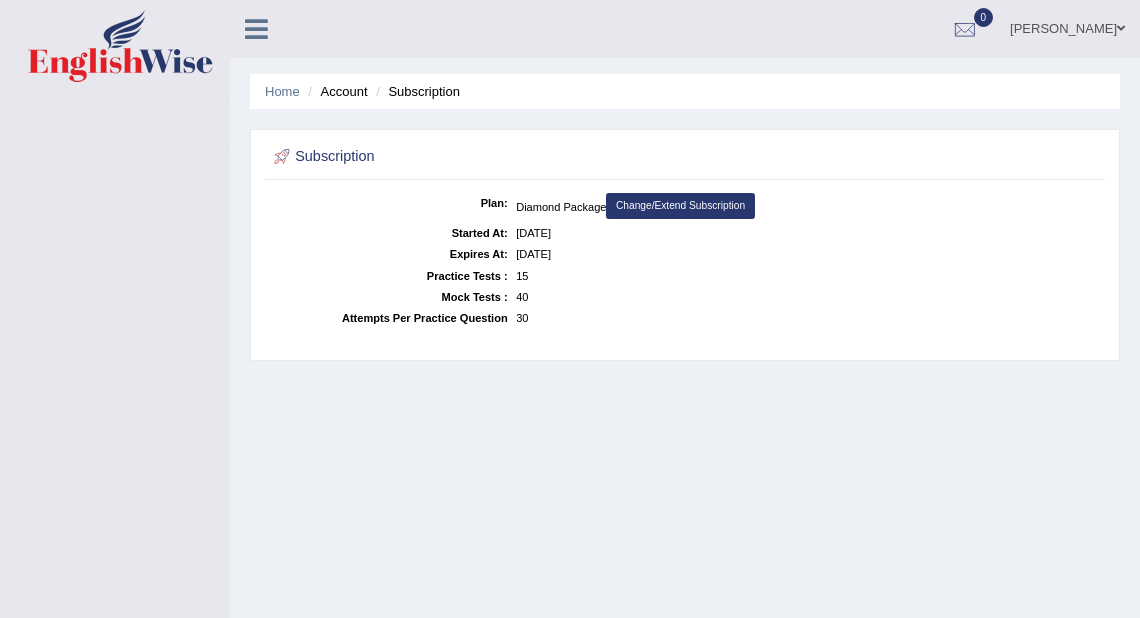 click at bounding box center [256, 29] 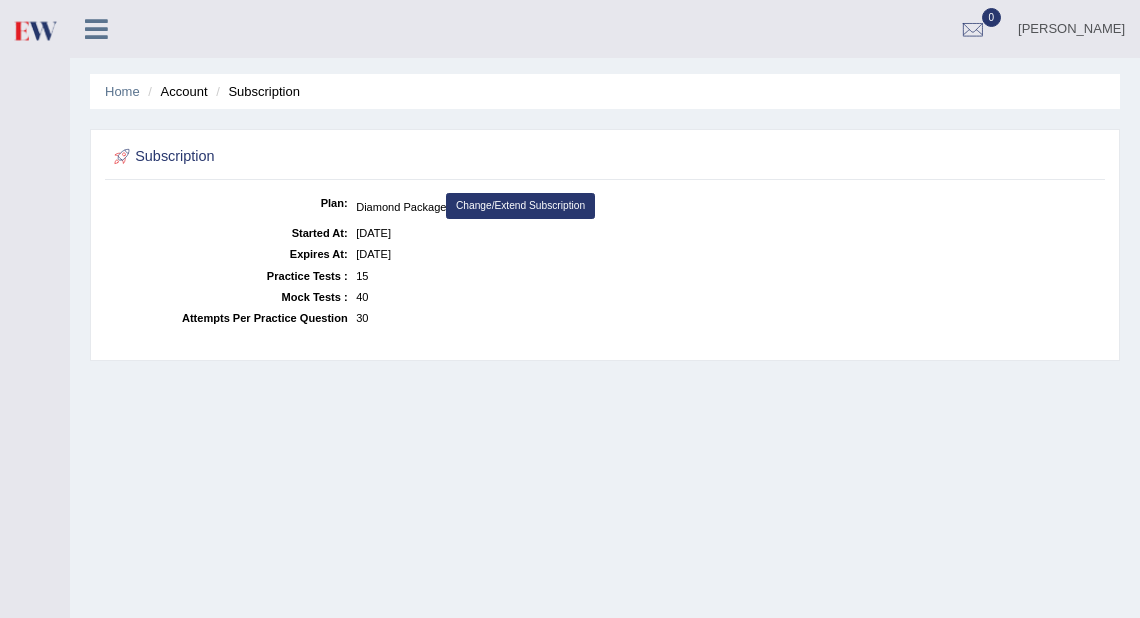 click on "Account" at bounding box center [175, 91] 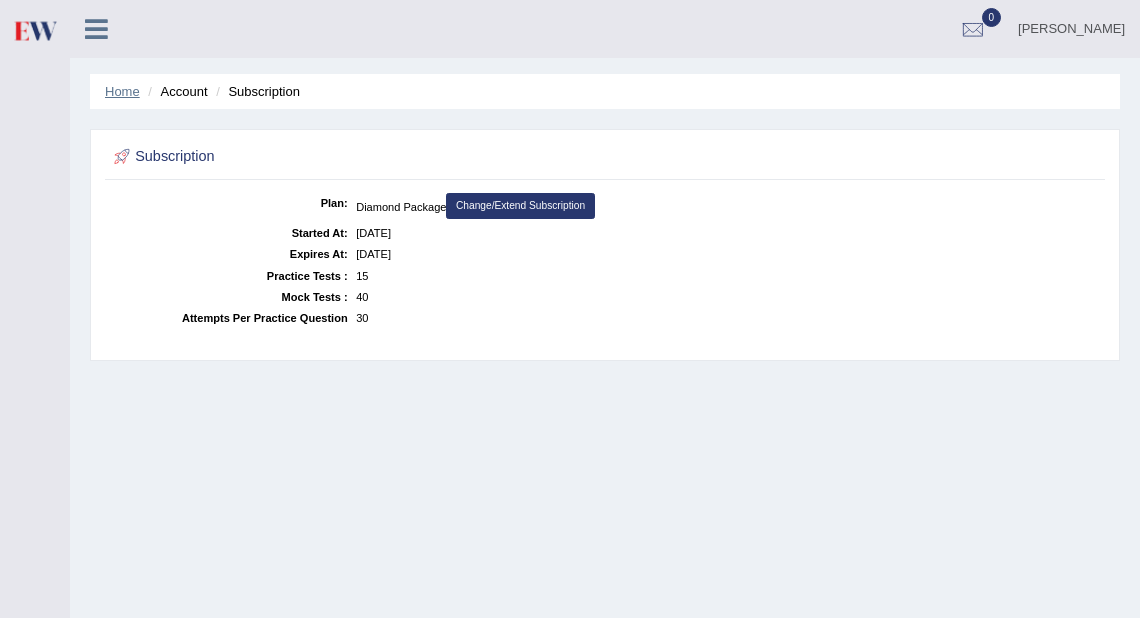 click on "Home" at bounding box center (122, 91) 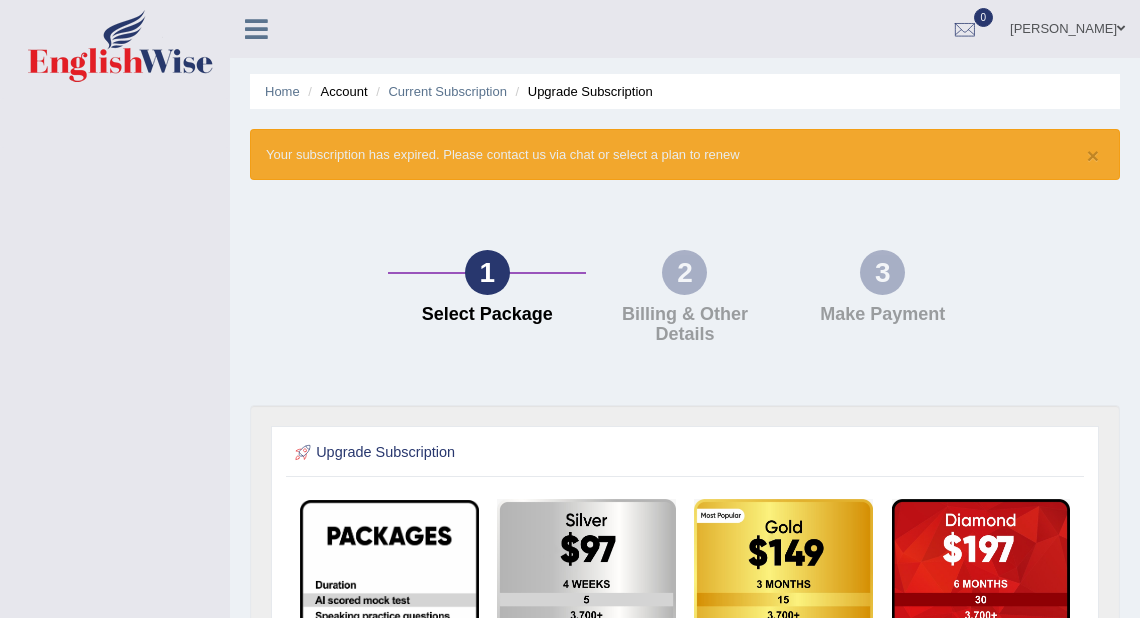 scroll, scrollTop: 0, scrollLeft: 0, axis: both 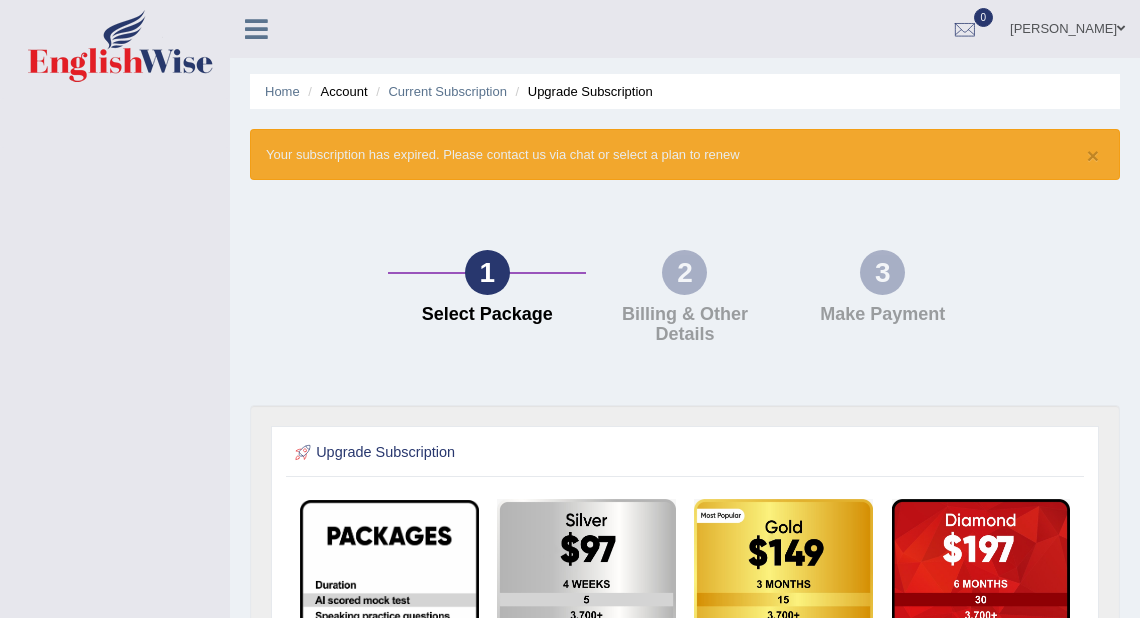 drag, startPoint x: 956, startPoint y: 360, endPoint x: 997, endPoint y: 222, distance: 143.9618 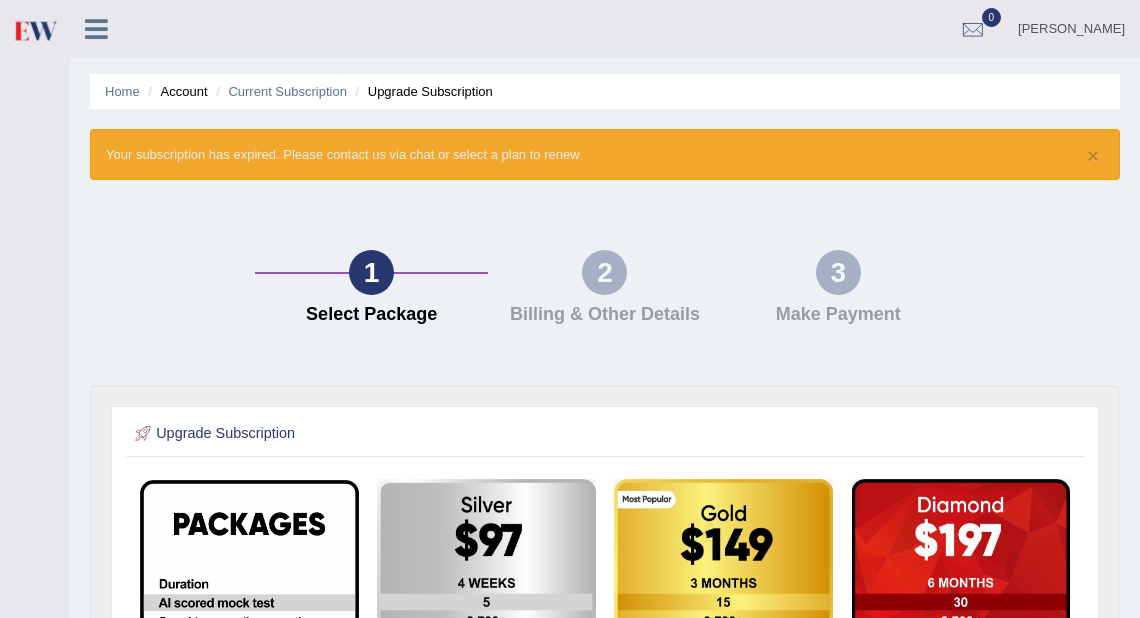 drag, startPoint x: 588, startPoint y: 140, endPoint x: 599, endPoint y: 142, distance: 11.18034 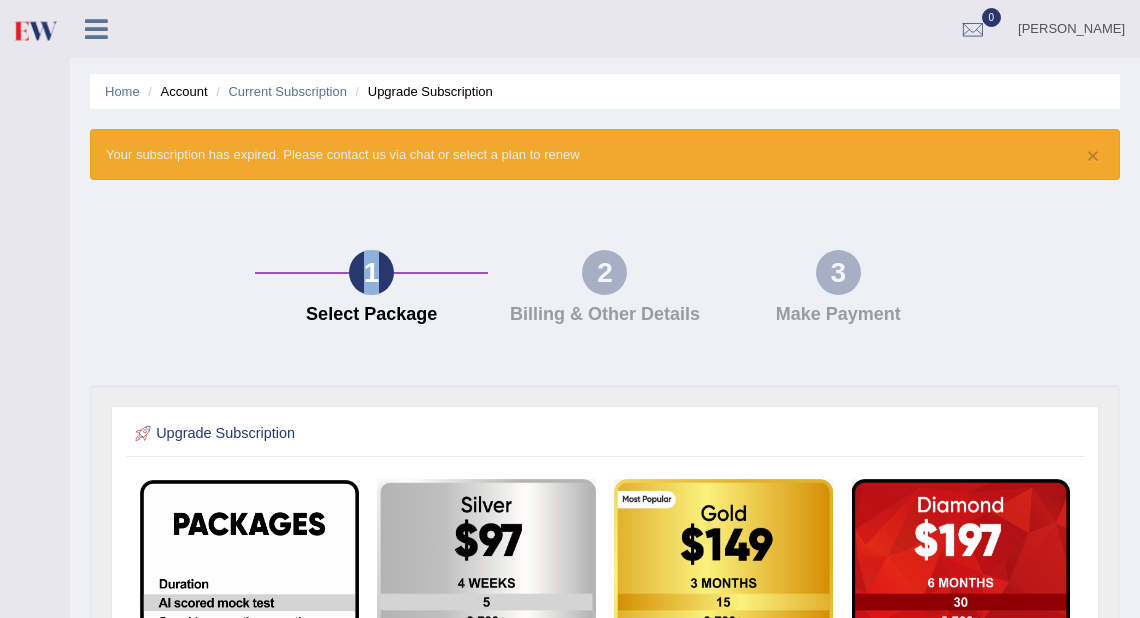 click on "1
Select Package
2
Billing & Other Details
3
Make Payment" at bounding box center (605, 292) 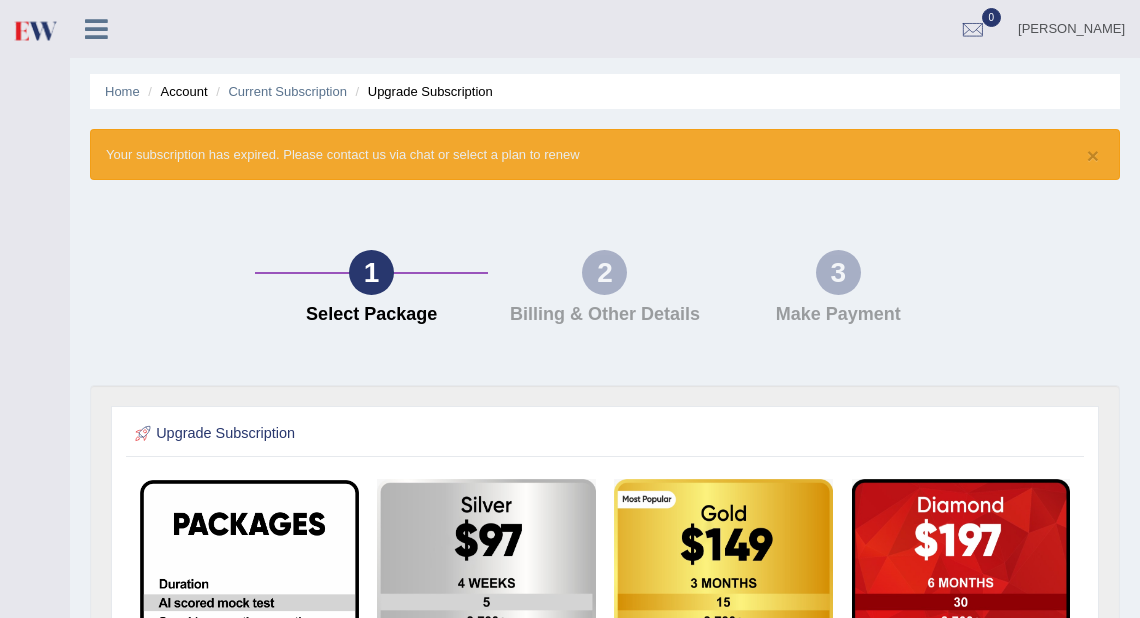 click on "1
Select Package
2
Billing & Other Details
3
Make Payment" at bounding box center [605, 292] 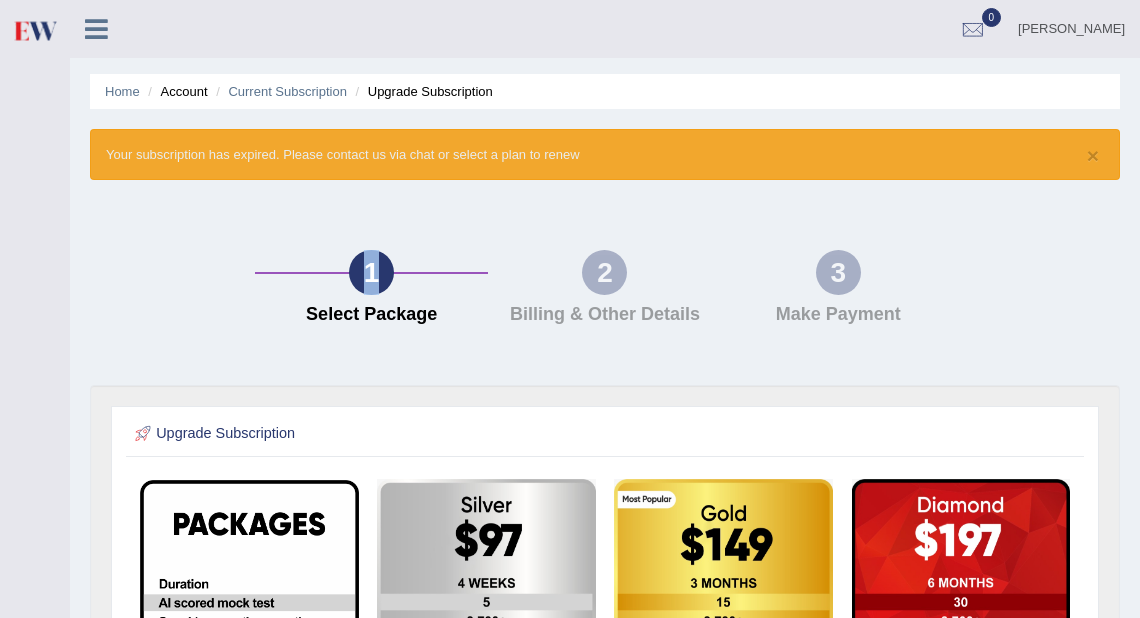 click on "1
Select Package
2
Billing & Other Details
3
Make Payment" at bounding box center [605, 292] 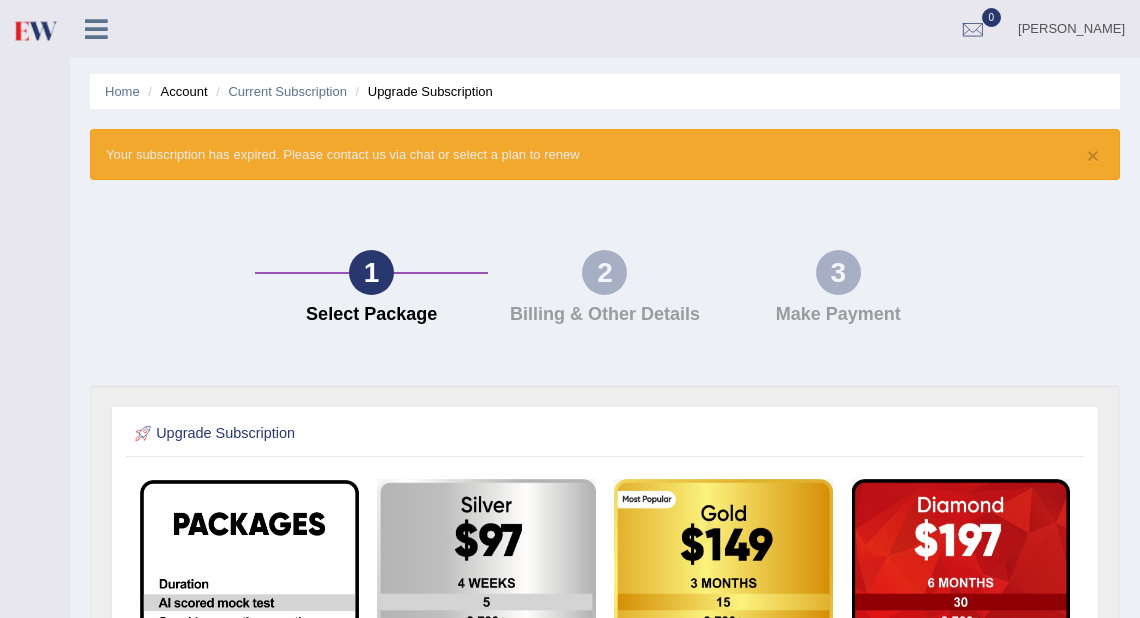 drag, startPoint x: 186, startPoint y: 232, endPoint x: 123, endPoint y: 293, distance: 87.69264 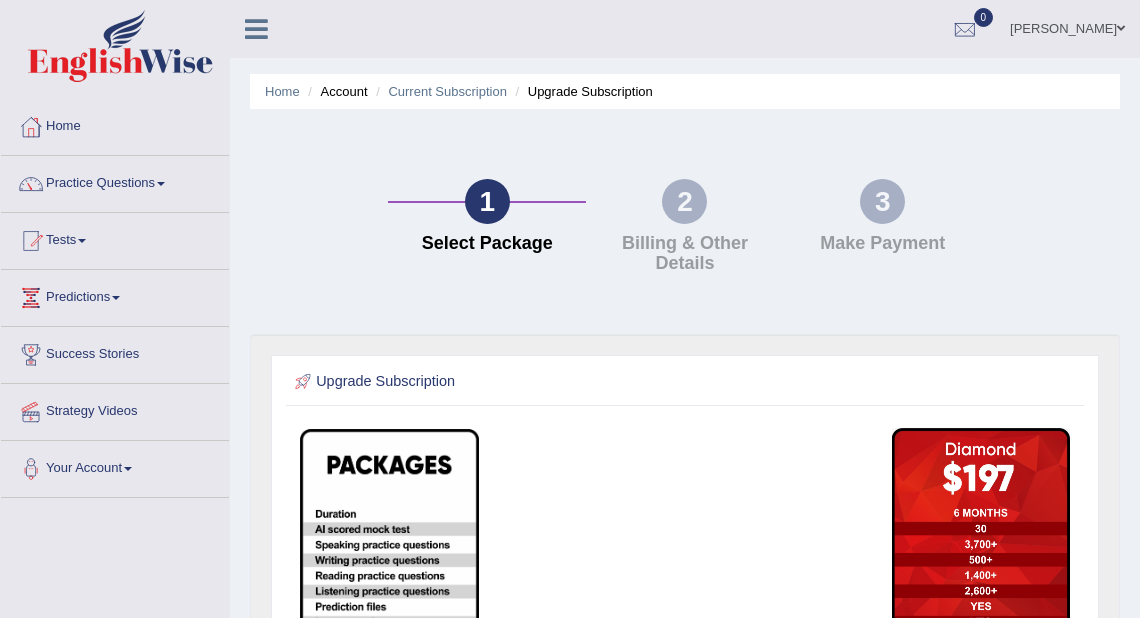 scroll, scrollTop: 0, scrollLeft: 0, axis: both 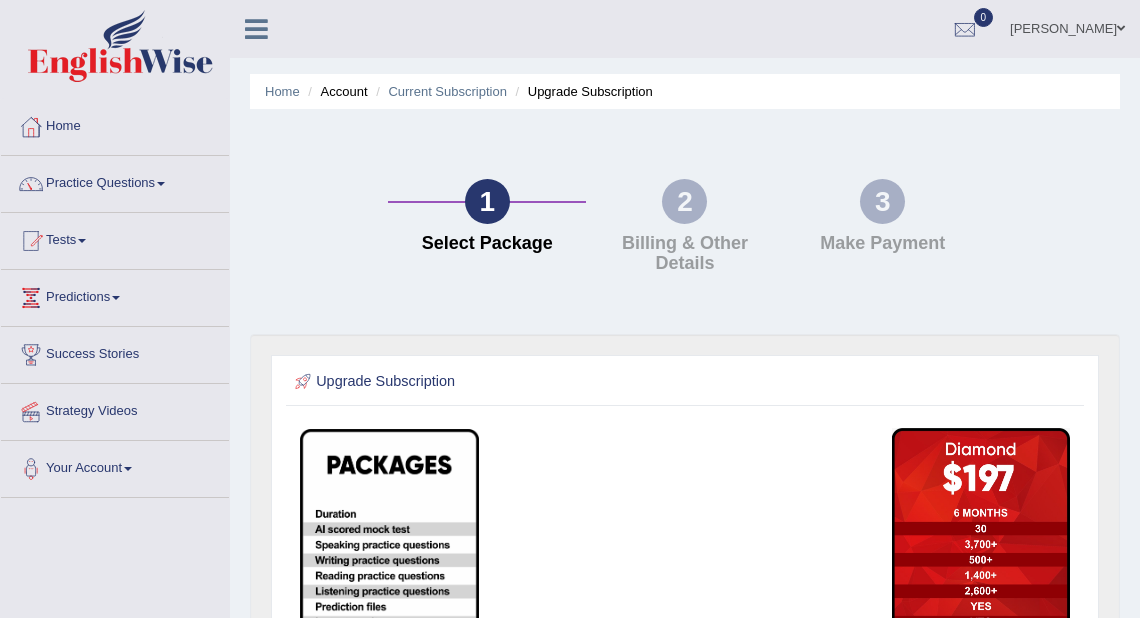 click on "[PERSON_NAME]" at bounding box center [1067, 26] 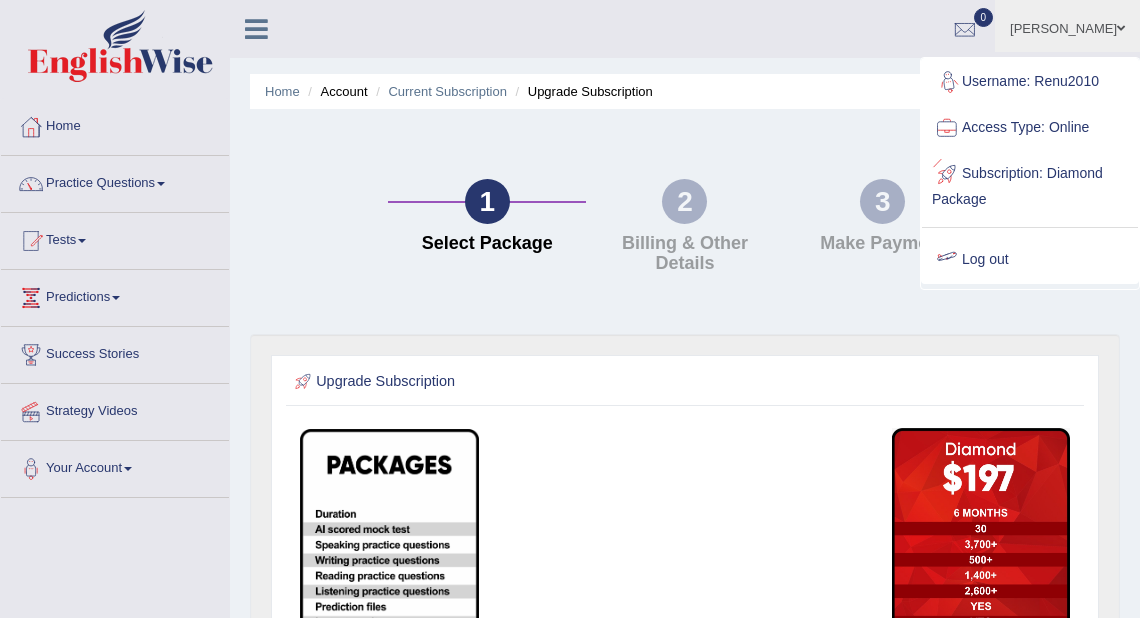 click on "Log out" at bounding box center (1030, 260) 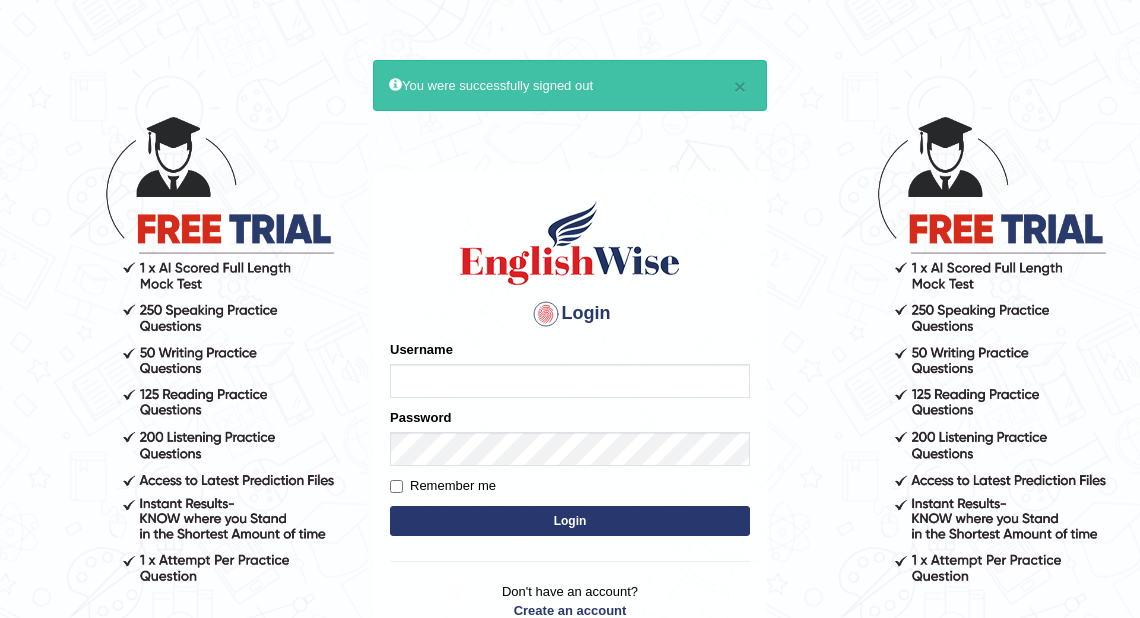 scroll, scrollTop: 0, scrollLeft: 0, axis: both 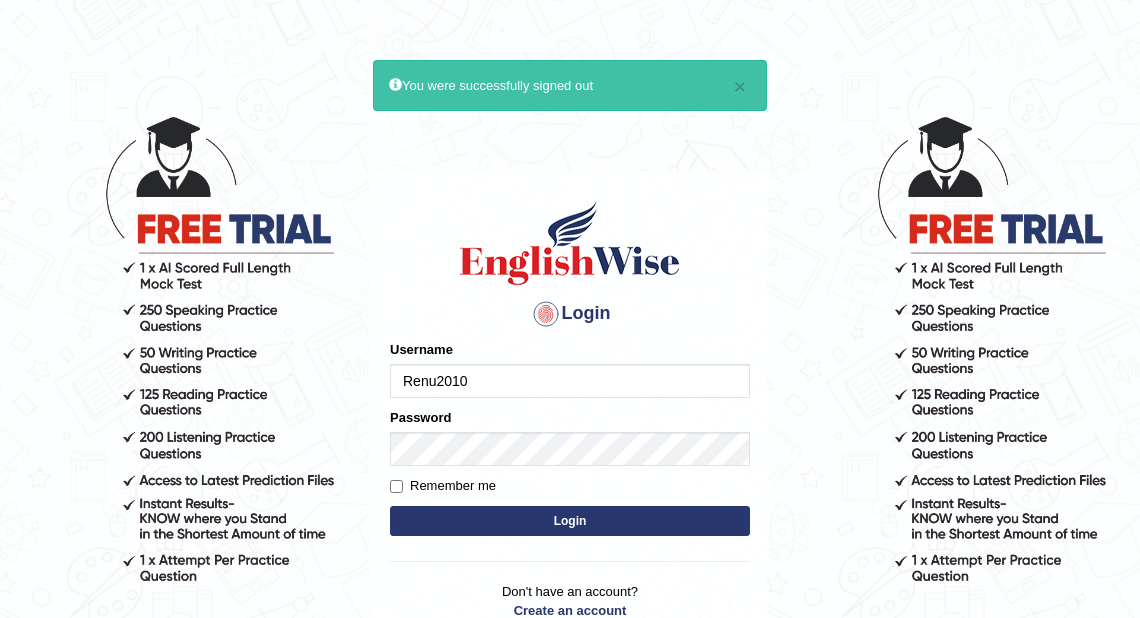 type on "Renu2010" 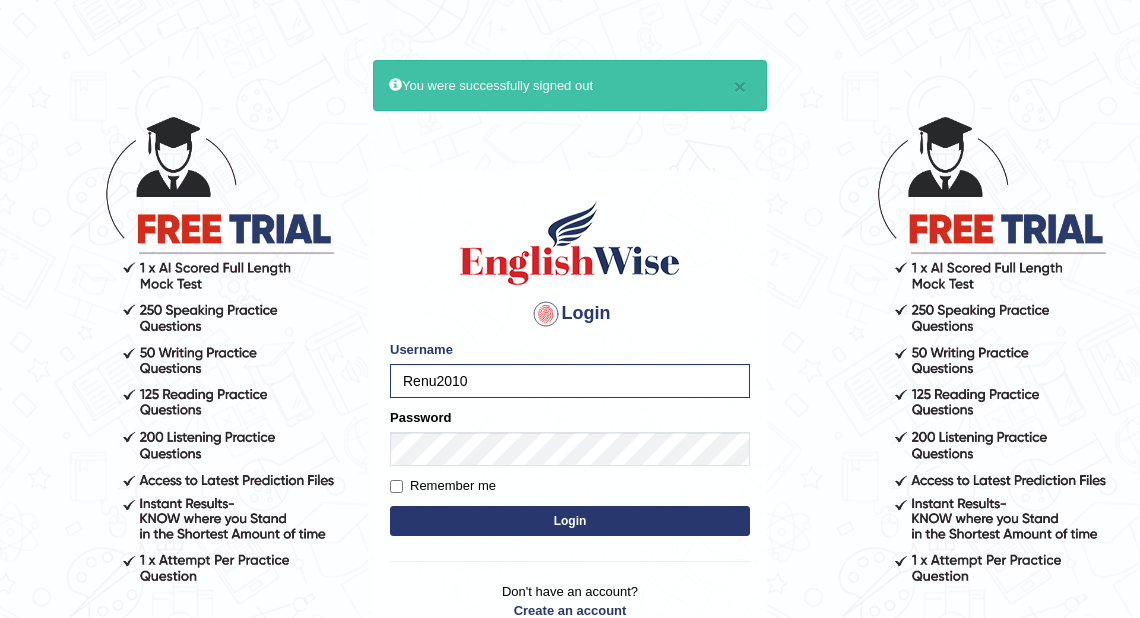 click on "Login" at bounding box center [570, 521] 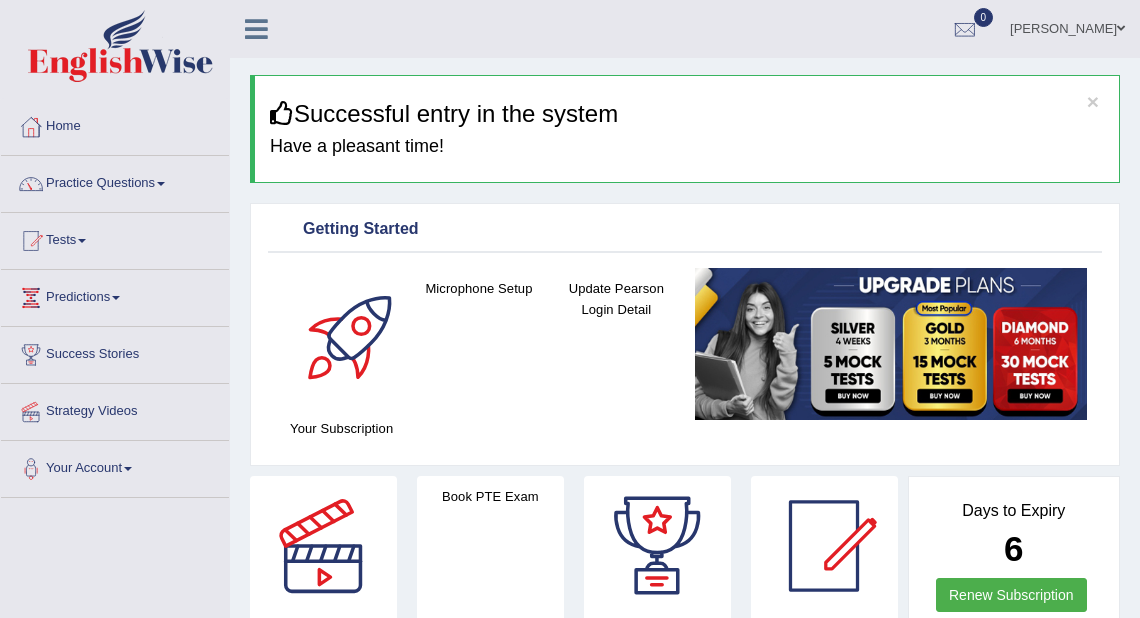 scroll, scrollTop: 0, scrollLeft: 0, axis: both 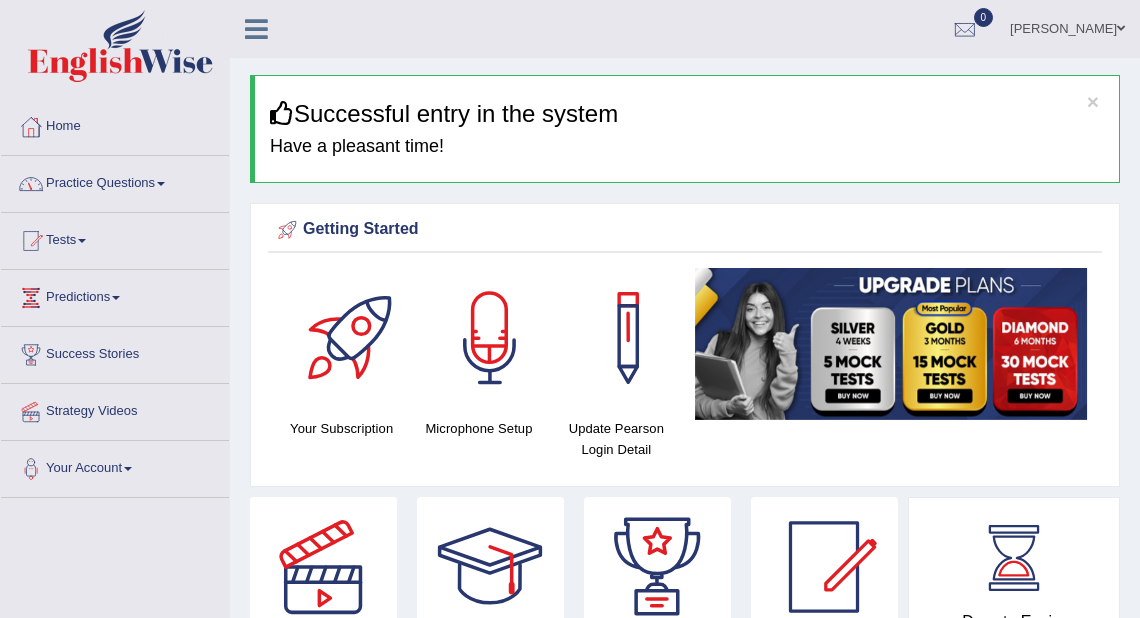 click on "Practice Questions" at bounding box center (115, 181) 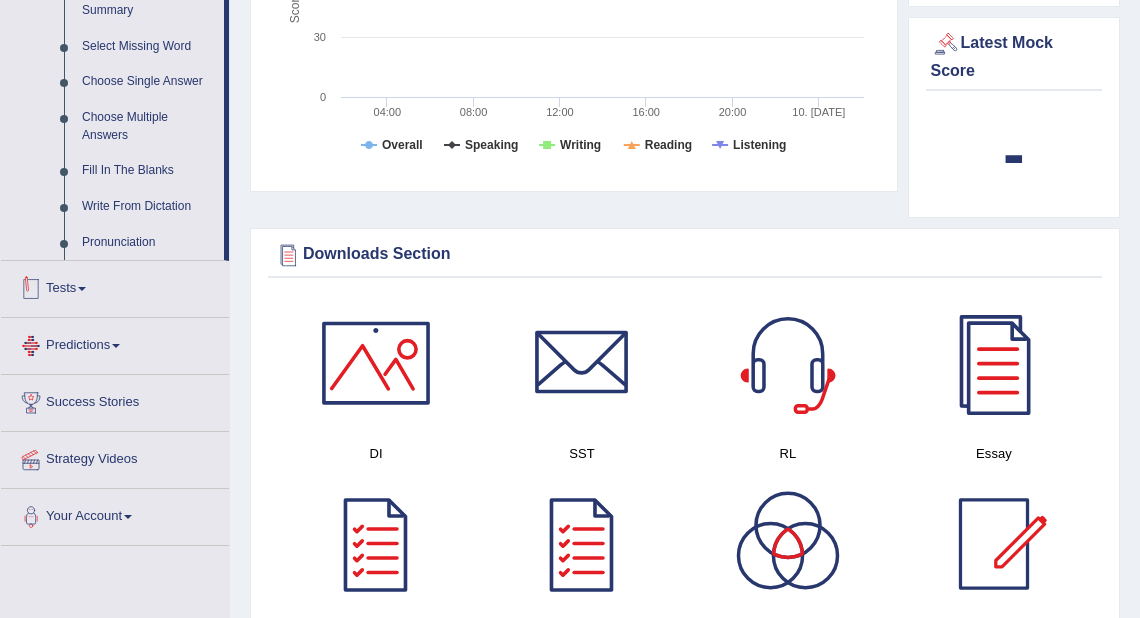 scroll, scrollTop: 960, scrollLeft: 0, axis: vertical 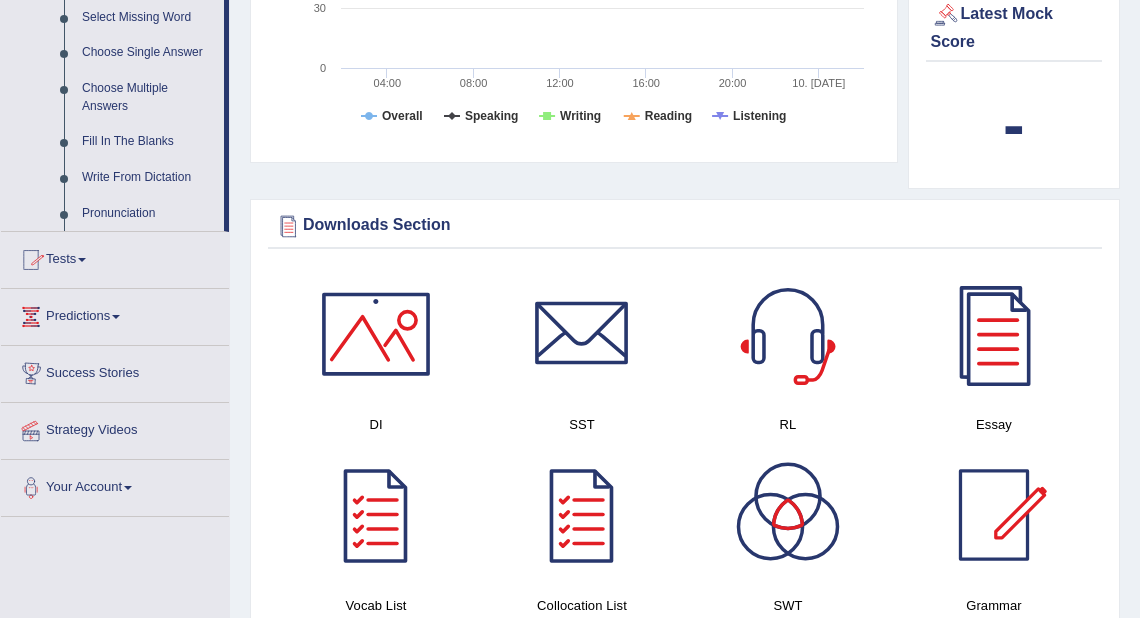 click on "Tests" at bounding box center (115, 257) 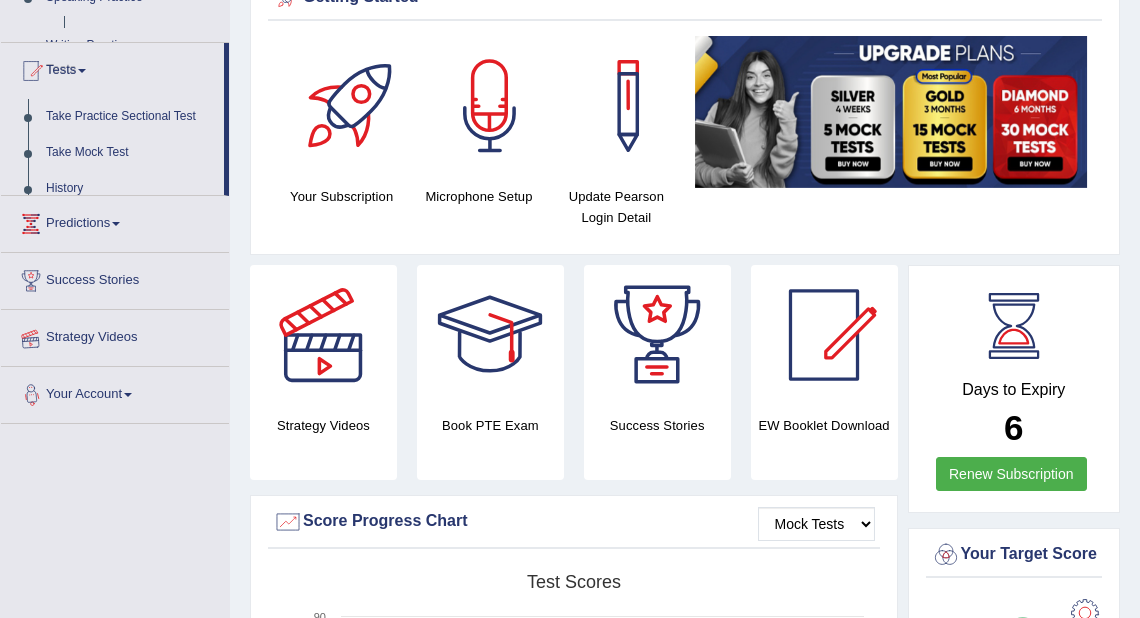 scroll, scrollTop: 226, scrollLeft: 0, axis: vertical 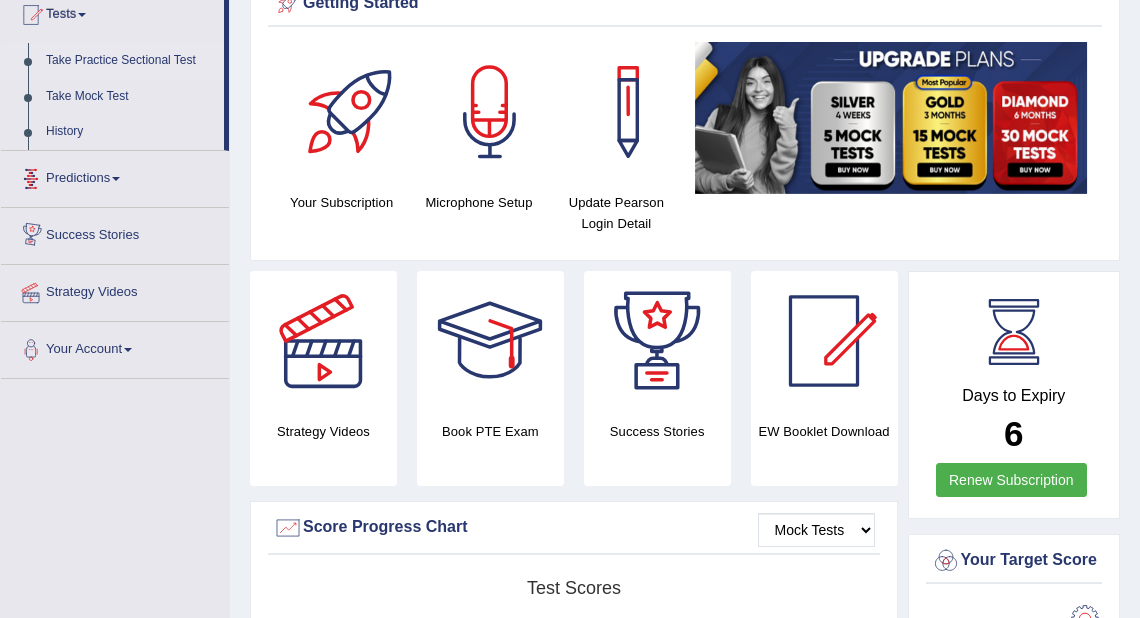 click on "Take Practice Sectional Test" at bounding box center [130, 61] 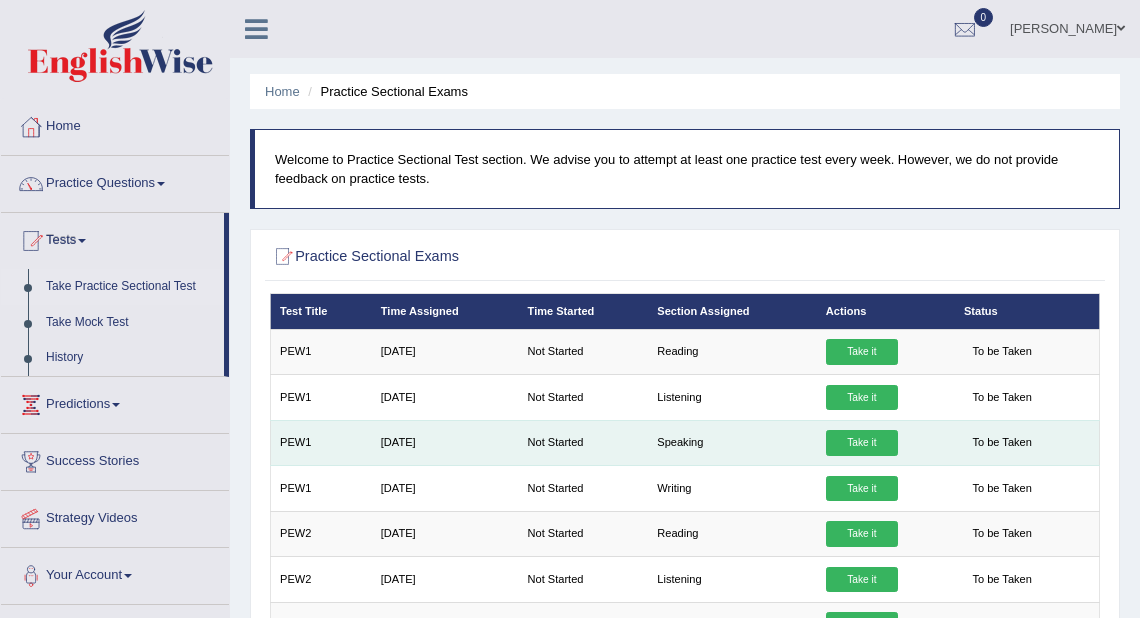 scroll, scrollTop: 0, scrollLeft: 0, axis: both 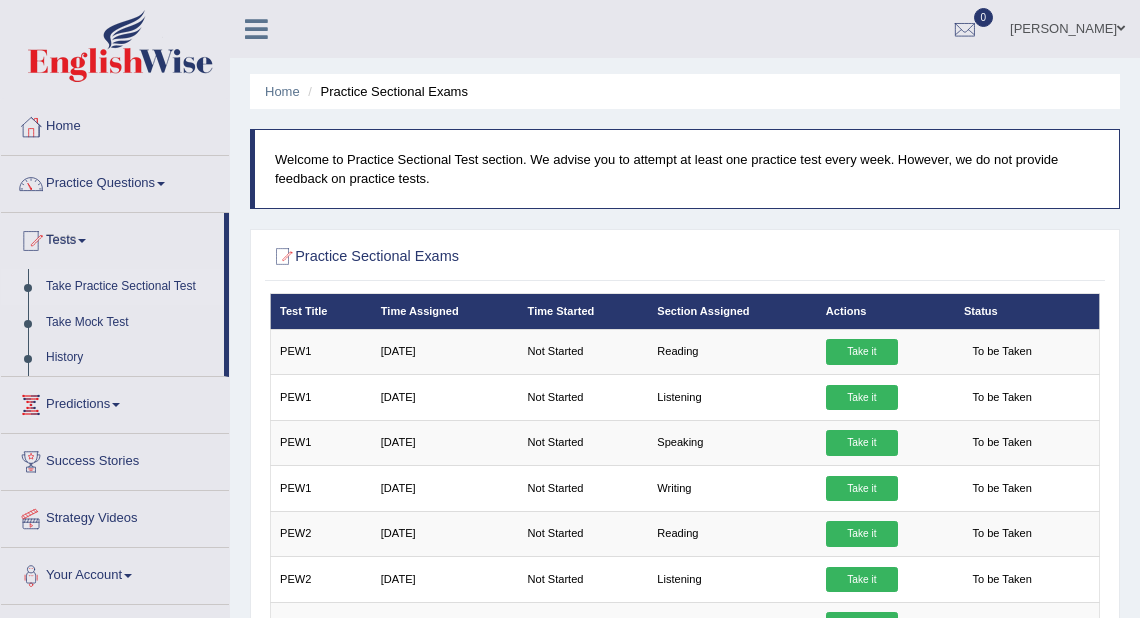 click on "Take Practice Sectional Test" at bounding box center [130, 287] 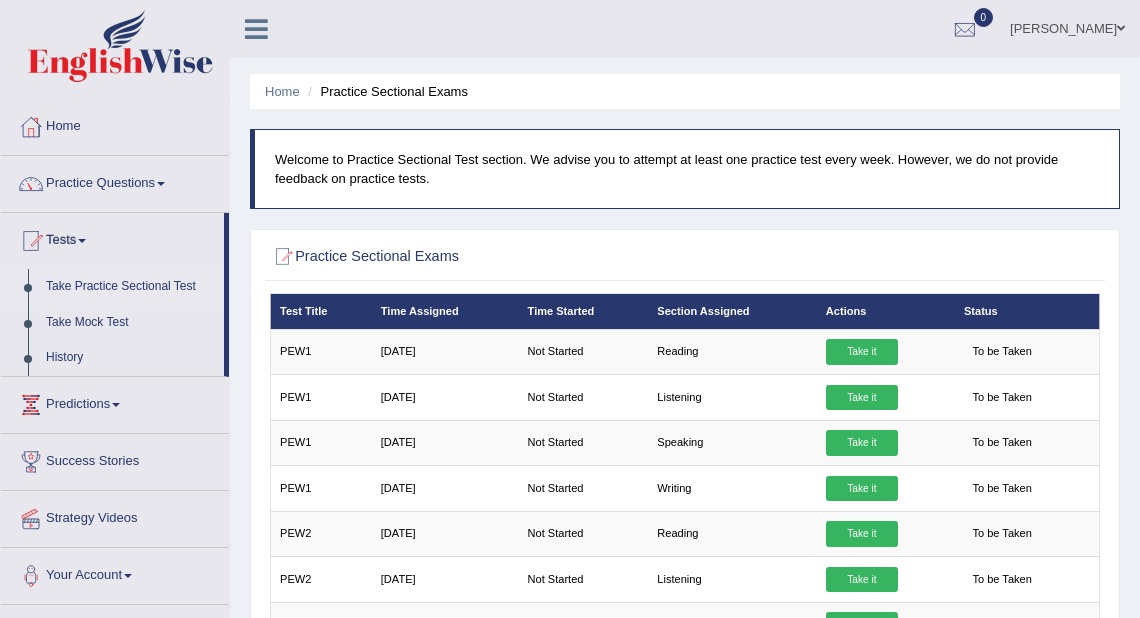scroll, scrollTop: 0, scrollLeft: 0, axis: both 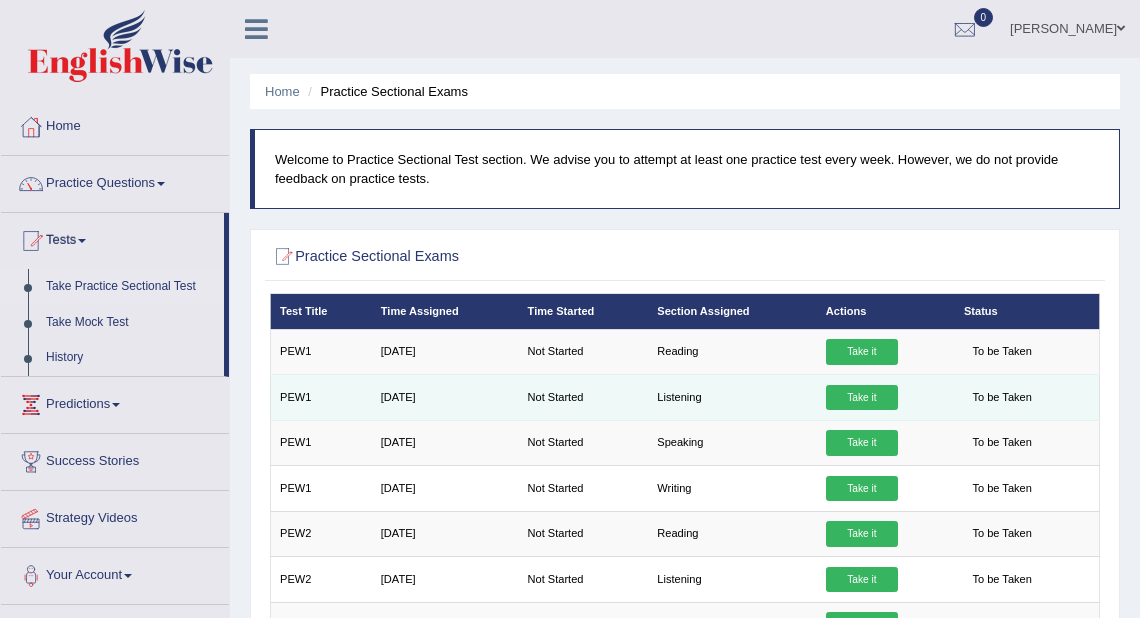 click on "Take it" at bounding box center (862, 398) 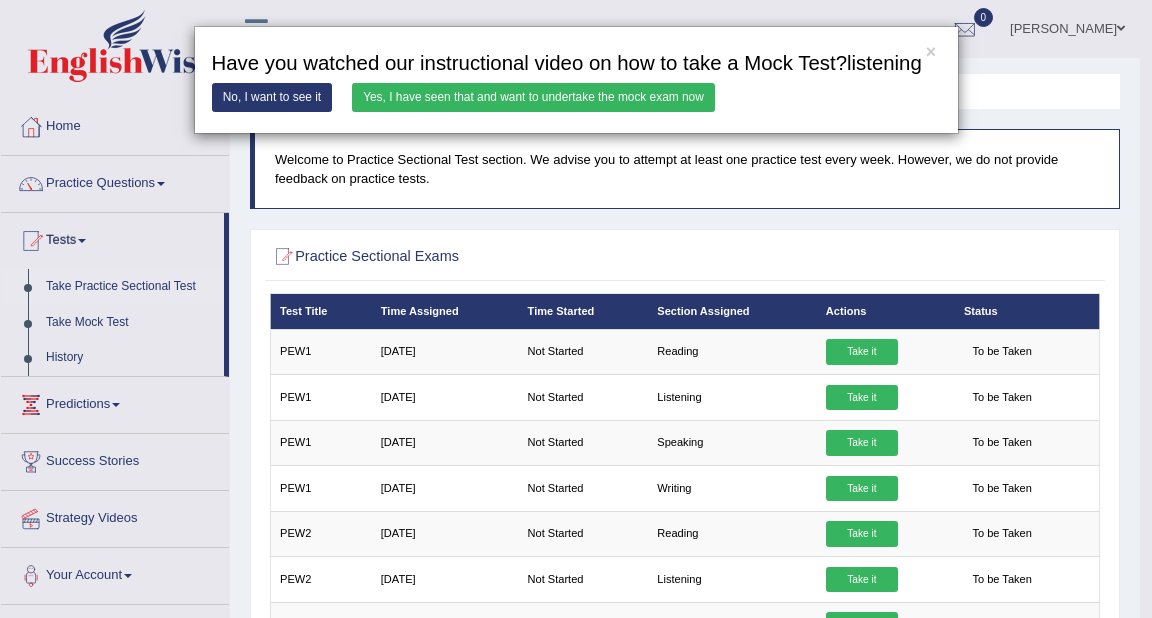 click on "×
Have you watched our instructional video on how to take a Mock Test?listening
No, I want to see it
Yes, I have seen that and want to undertake the mock exam now" at bounding box center [576, 309] 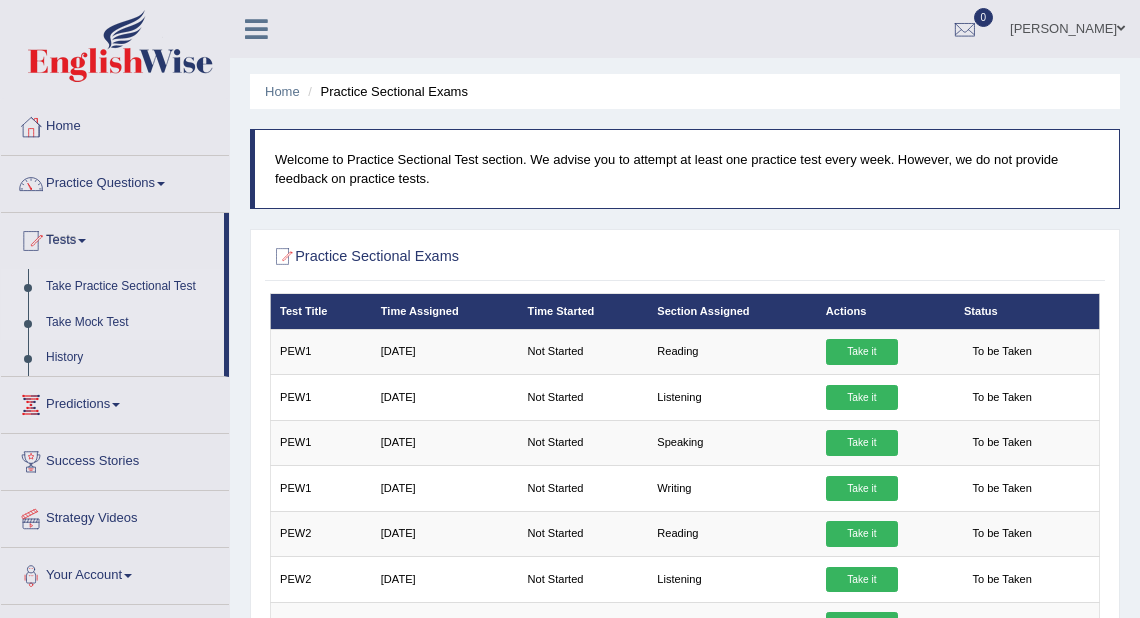 click on "Take Mock Test" at bounding box center [130, 323] 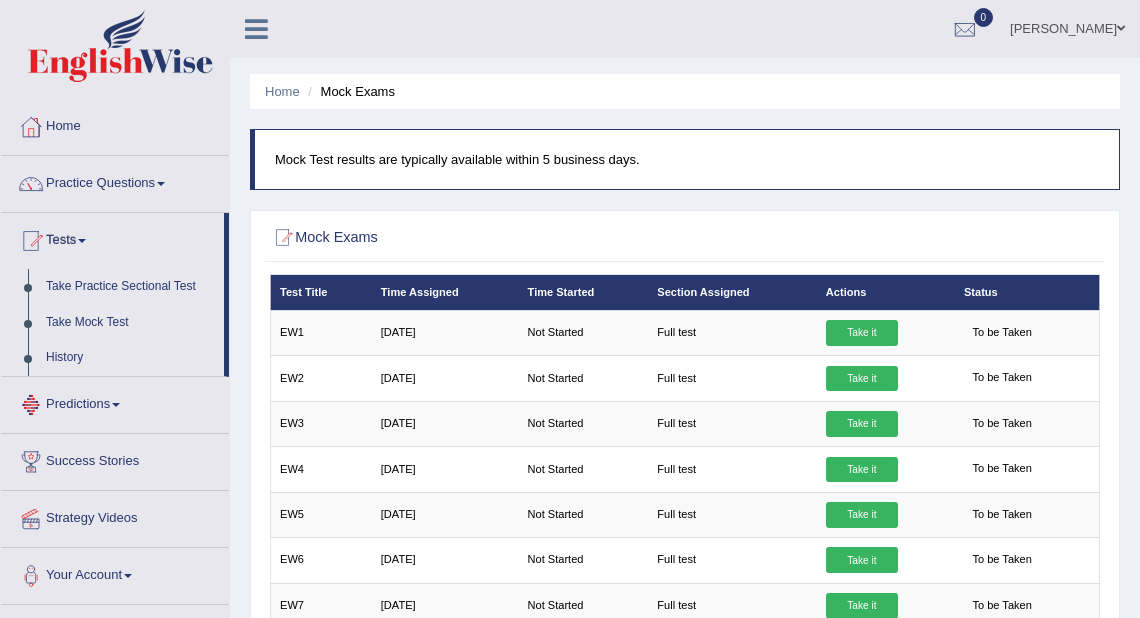 scroll, scrollTop: 0, scrollLeft: 0, axis: both 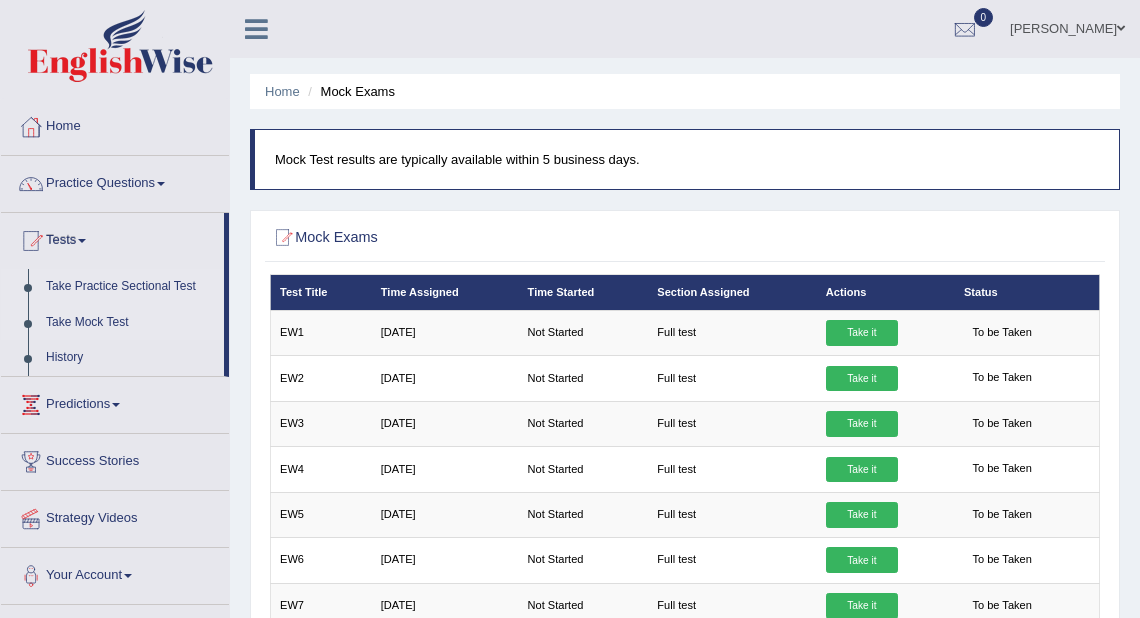 click on "Take Practice Sectional Test" at bounding box center (130, 287) 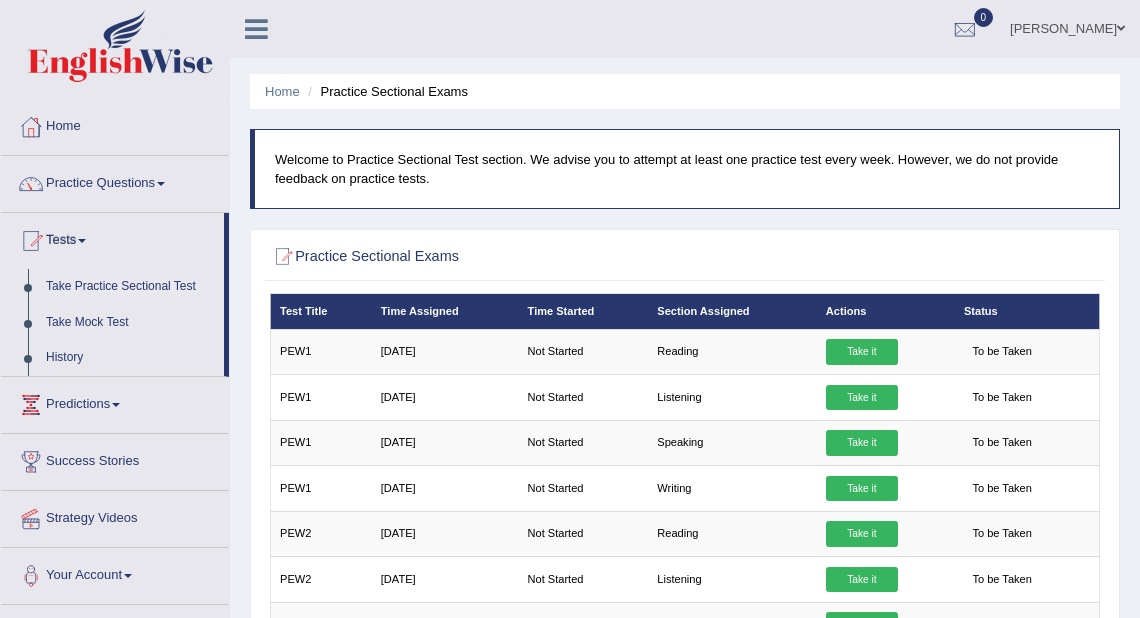 scroll, scrollTop: 0, scrollLeft: 0, axis: both 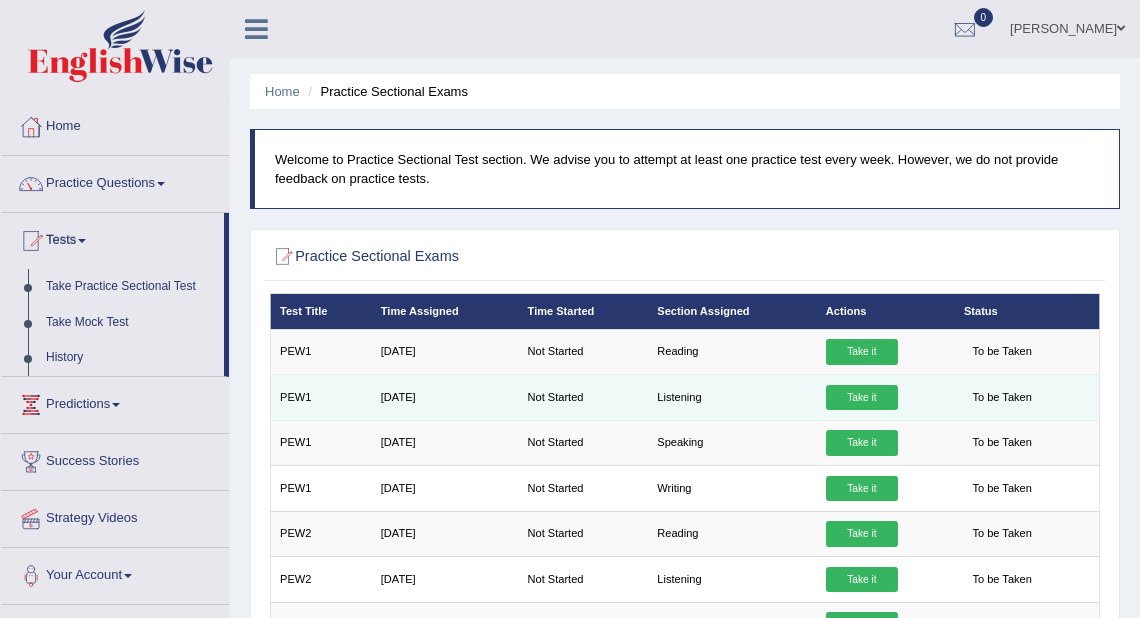 click on "Listening" at bounding box center (732, 397) 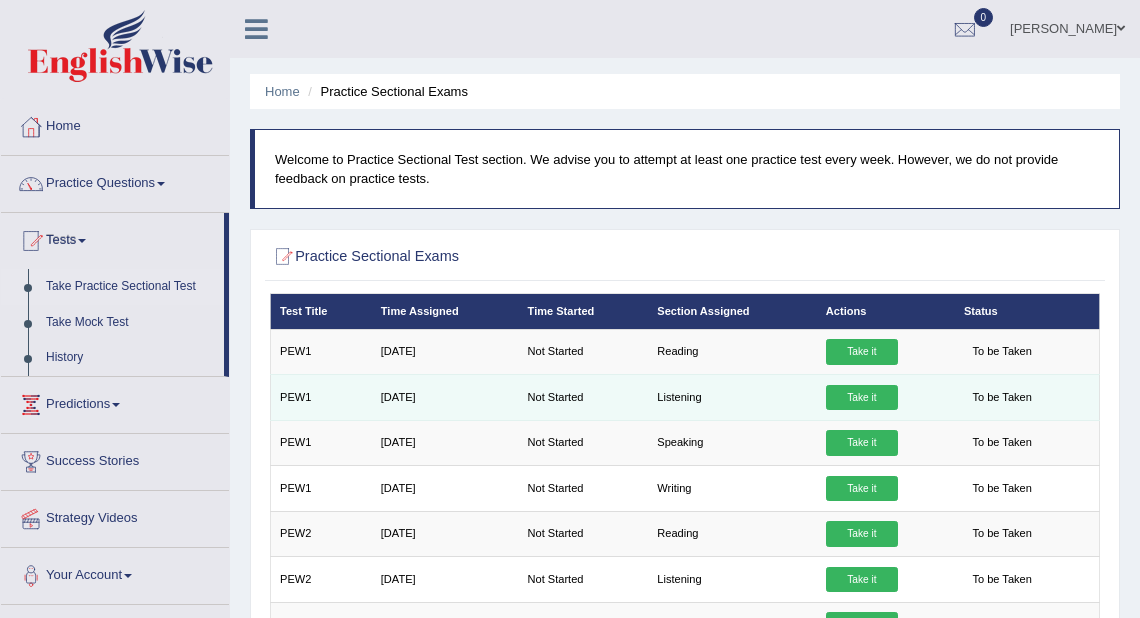 click on "Take it" at bounding box center (862, 398) 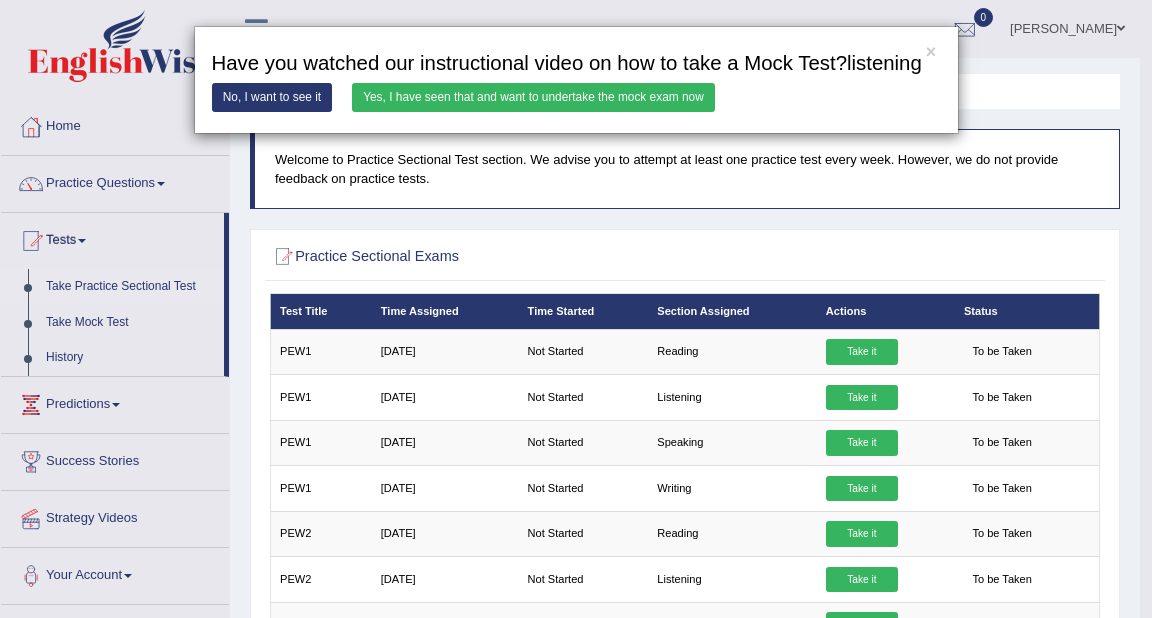 click on "Yes, I have seen that and want to undertake the mock exam now" at bounding box center [533, 97] 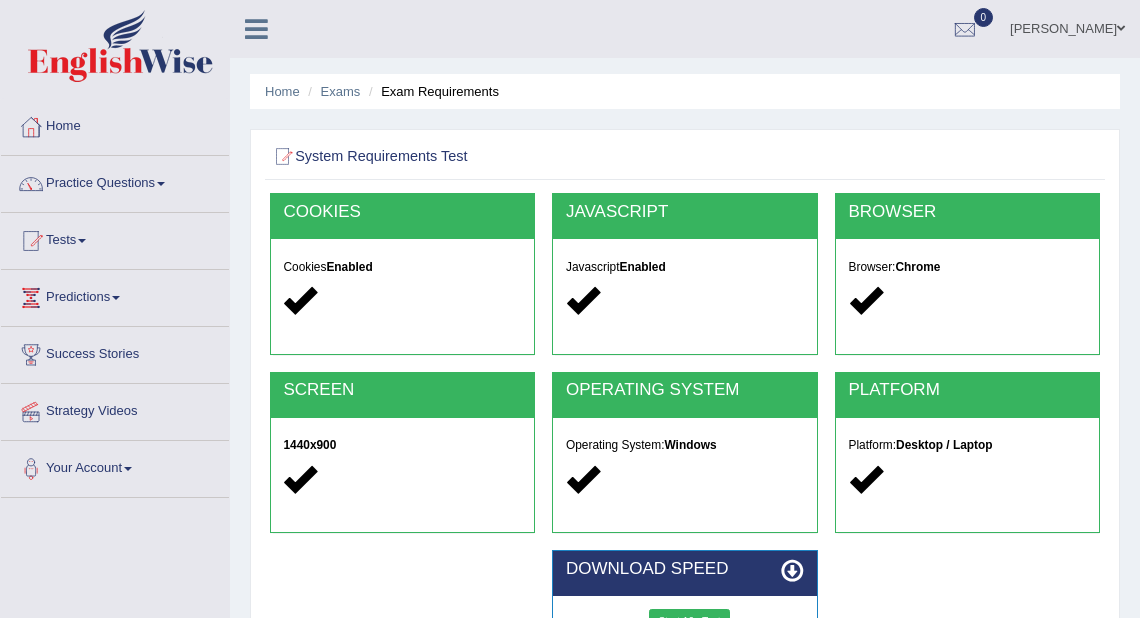 scroll, scrollTop: 0, scrollLeft: 0, axis: both 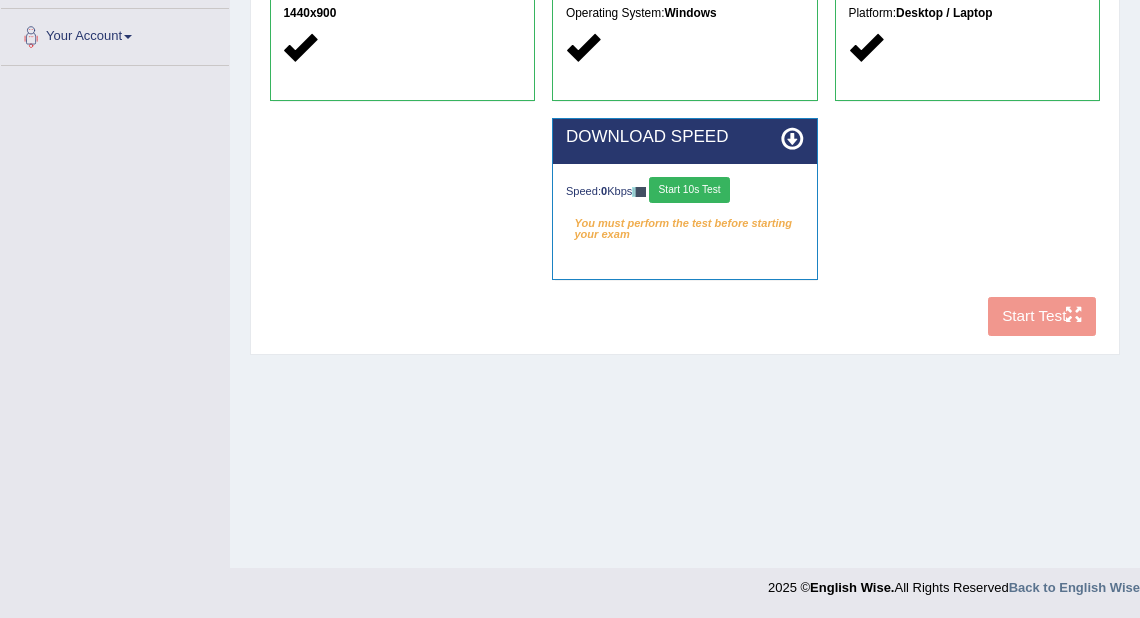 click on "Start 10s Test" at bounding box center (689, 190) 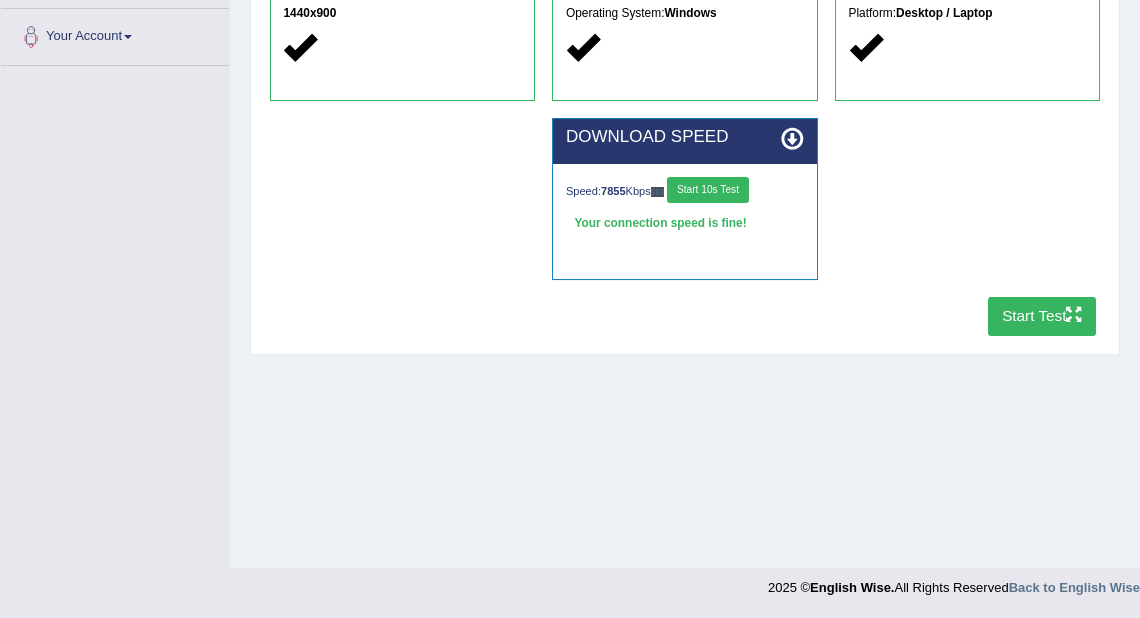 click on "Start 10s Test" at bounding box center (707, 190) 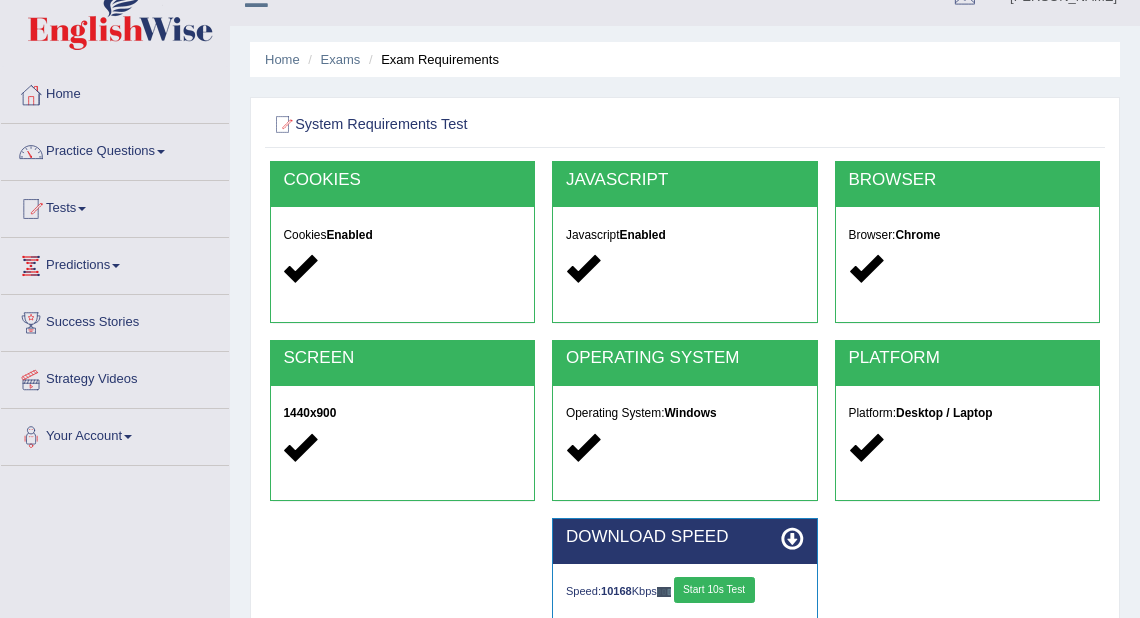 scroll, scrollTop: 432, scrollLeft: 0, axis: vertical 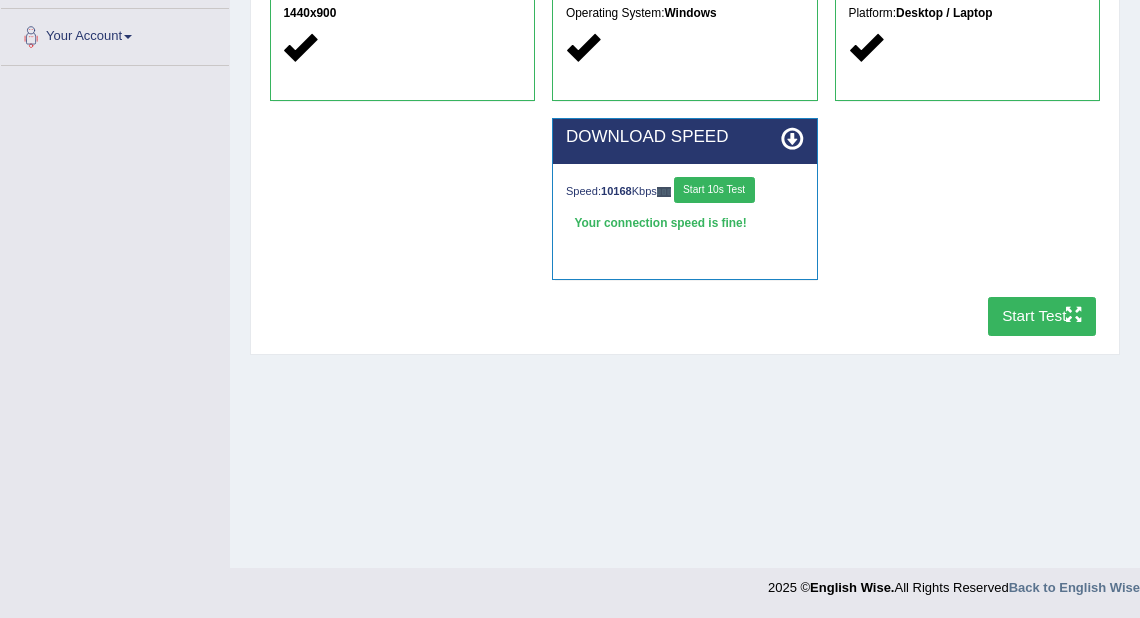 click on "Start Test" at bounding box center (1042, 316) 